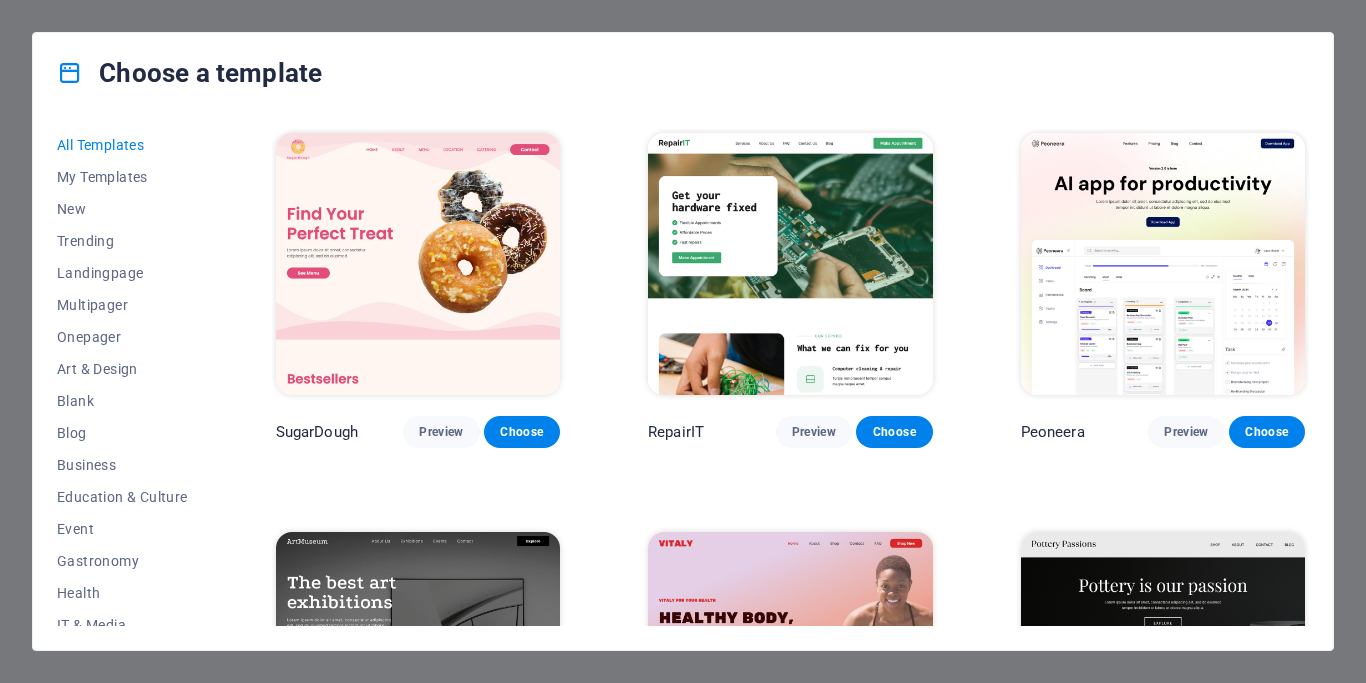 scroll, scrollTop: 0, scrollLeft: 0, axis: both 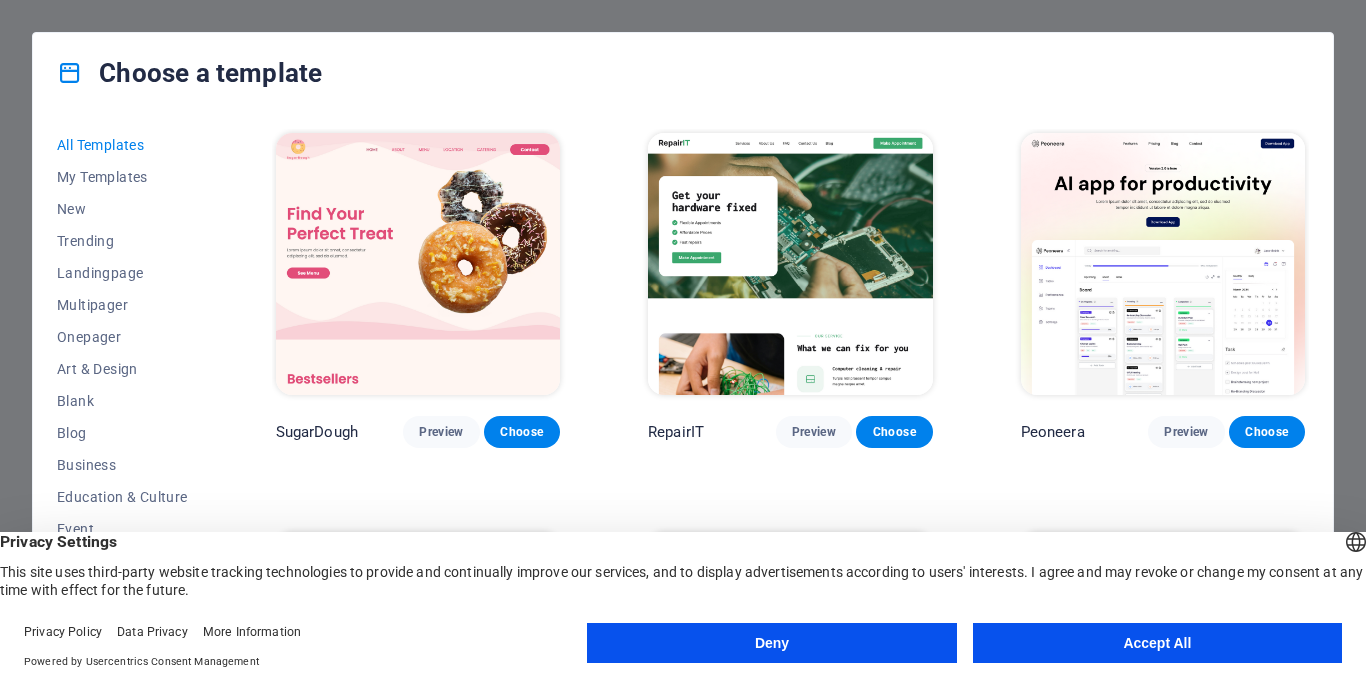 click on "Deny" at bounding box center (771, 643) 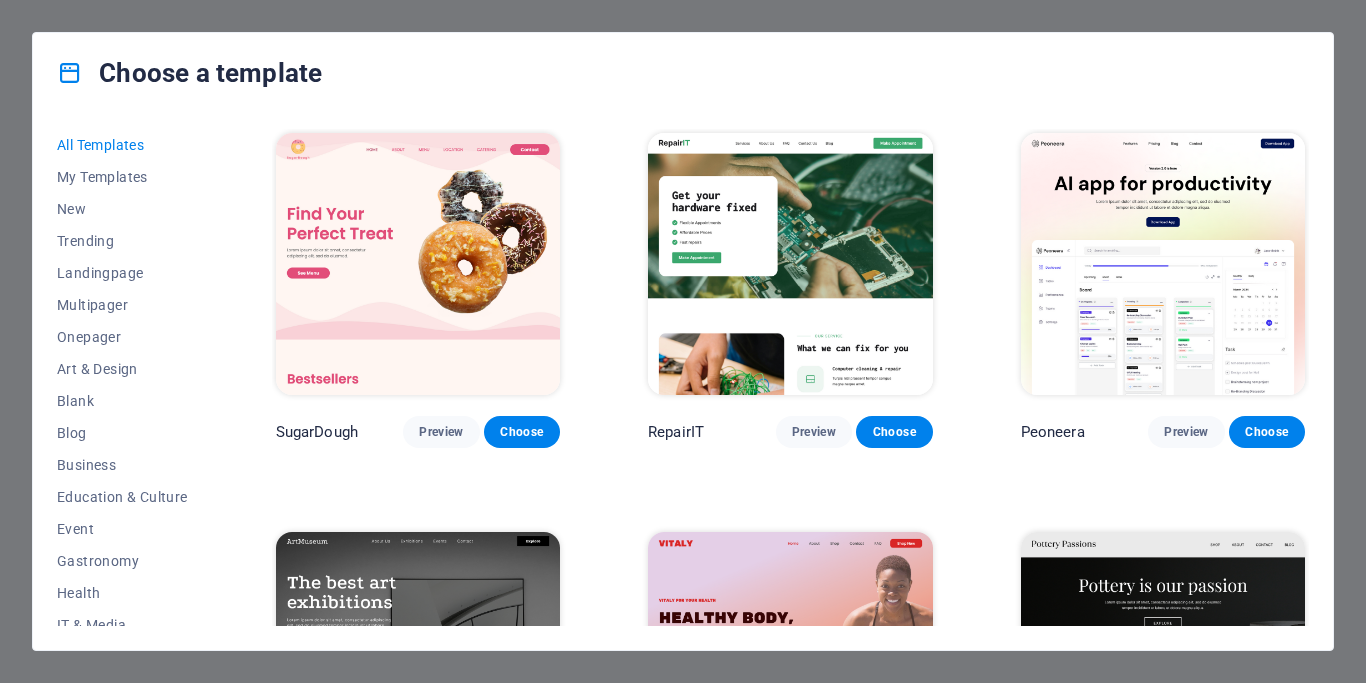 click on "Choose a template All Templates My Templates New Trending Landingpage Multipager Onepager Art & Design Blank Blog Business Education & Culture Event Gastronomy Health IT & Media Legal & Finance Non-Profit Performance Portfolio Services Shop Sports & Beauty Trades Travel Wireframe SugarDough Preview Choose RepairIT Preview Choose Peoneera Preview Choose Art Museum Preview Choose Vitaly Preview Choose Pottery Passions Preview Choose Home Decor Preview Choose Toyland Preview Choose Pet Shop Preview Choose Wonder Planner Preview Choose Transportable Preview Choose S&L Preview Choose WePaint Preview Choose Eco-Con Preview Choose MeetUp Preview Choose Help & Care Preview Choose Podcaster Preview Choose Academix Preview Choose BIG Barber Shop Preview Choose Health & Food Preview Choose UrbanNest Interiors Preview Choose Green Change Preview Choose The Beauty Temple Preview Choose WeTrain Preview Choose Cleaner Preview Choose Johanna James Preview Choose Delicioso Preview Choose Dream Garden Preview Choose LumeDeAqua" at bounding box center [683, 341] 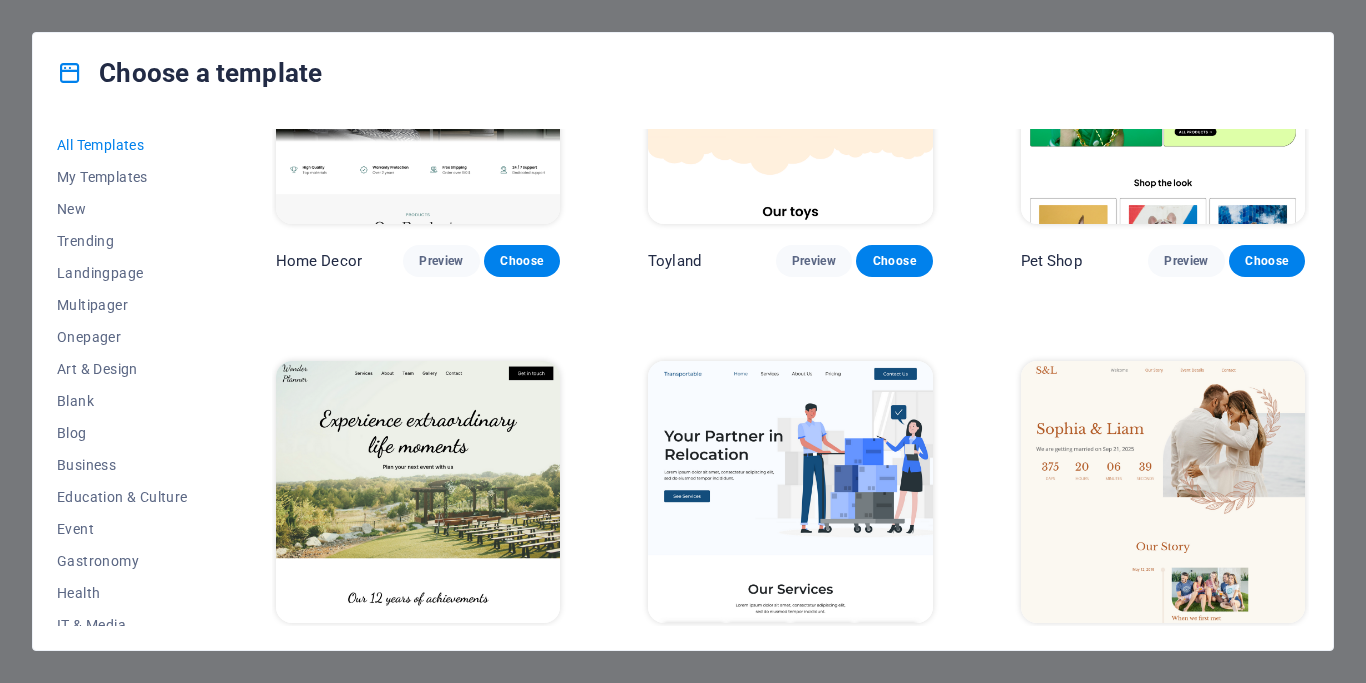 scroll, scrollTop: 1508, scrollLeft: 0, axis: vertical 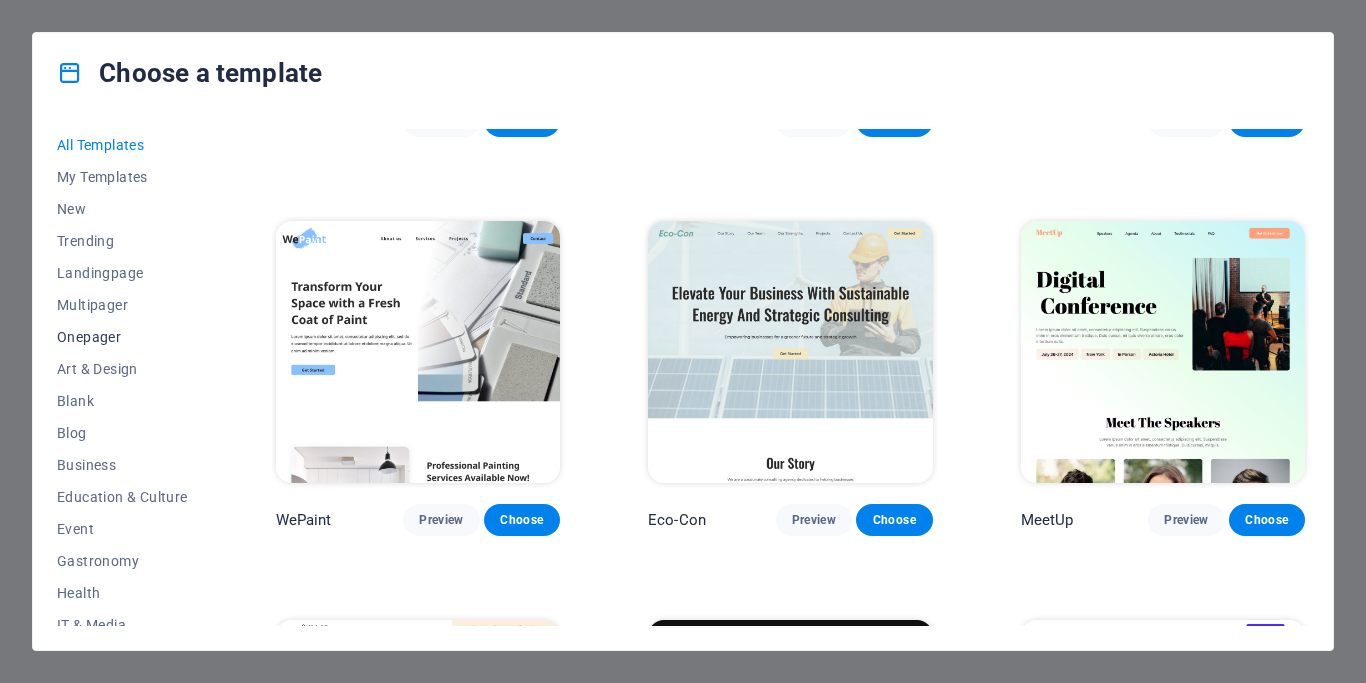 click on "Onepager" at bounding box center [122, 337] 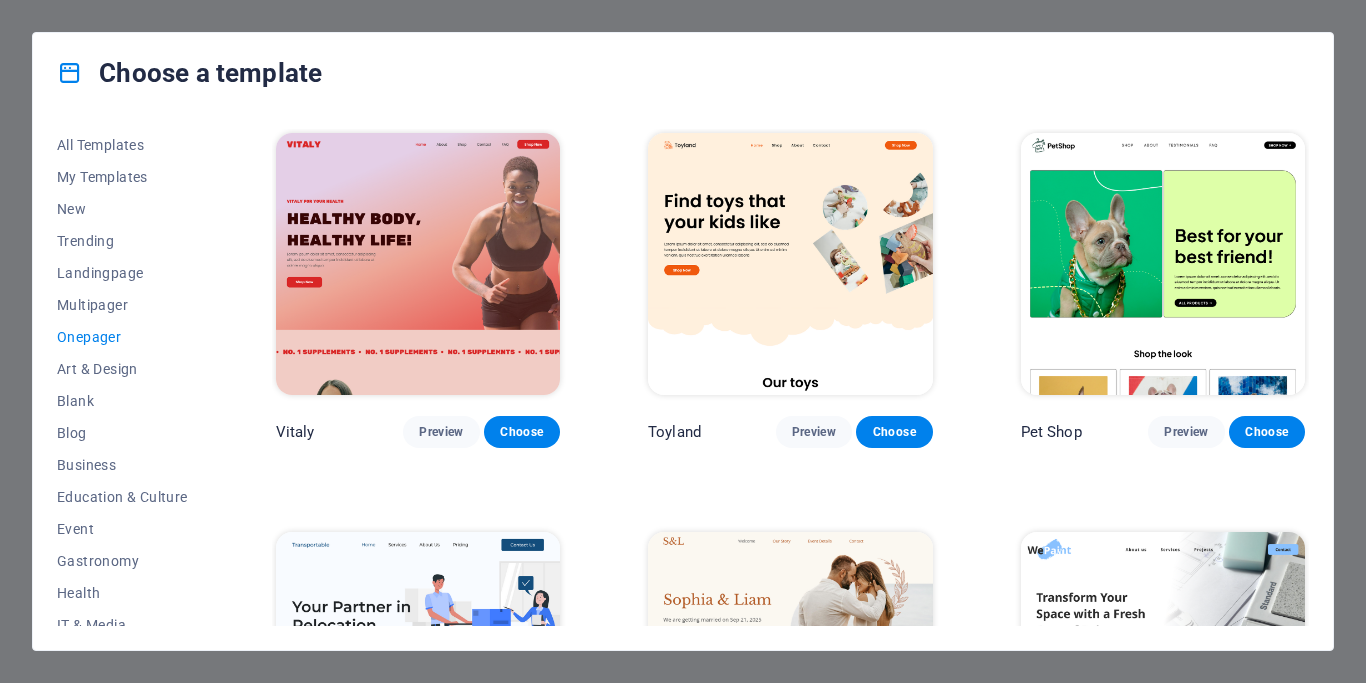 scroll, scrollTop: 0, scrollLeft: 0, axis: both 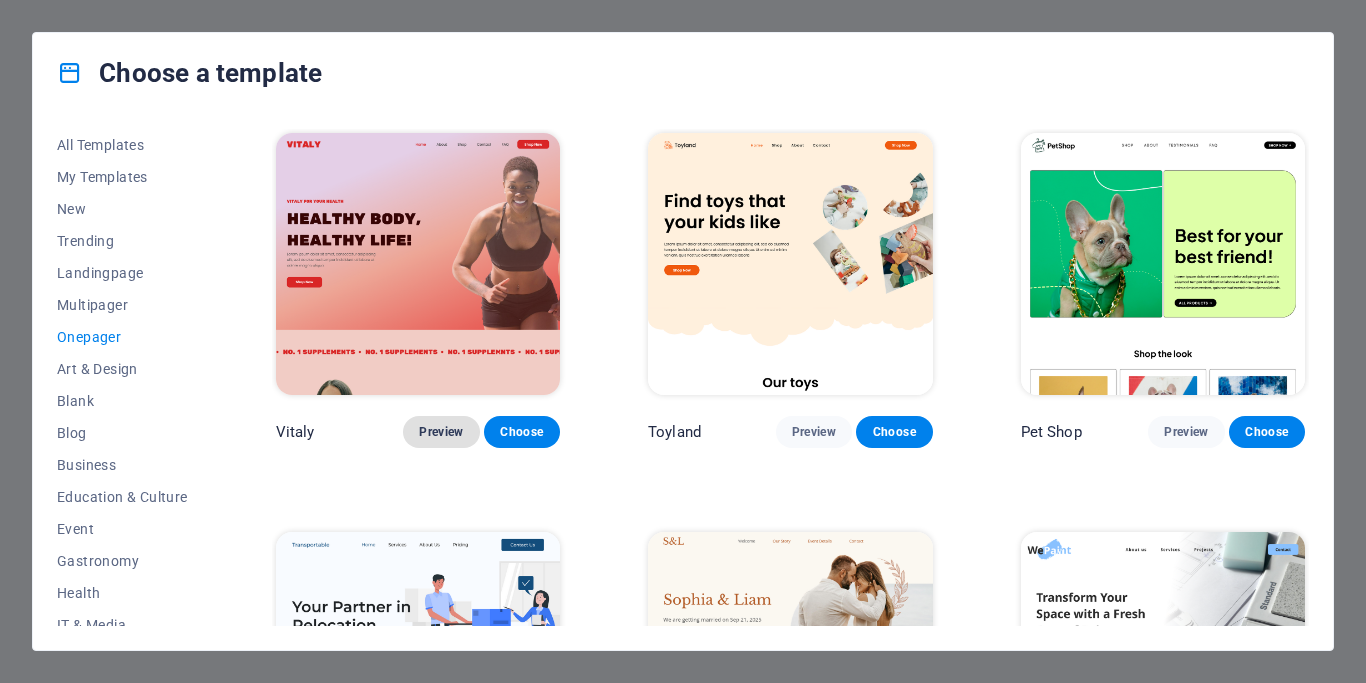 click on "Preview" at bounding box center (441, 432) 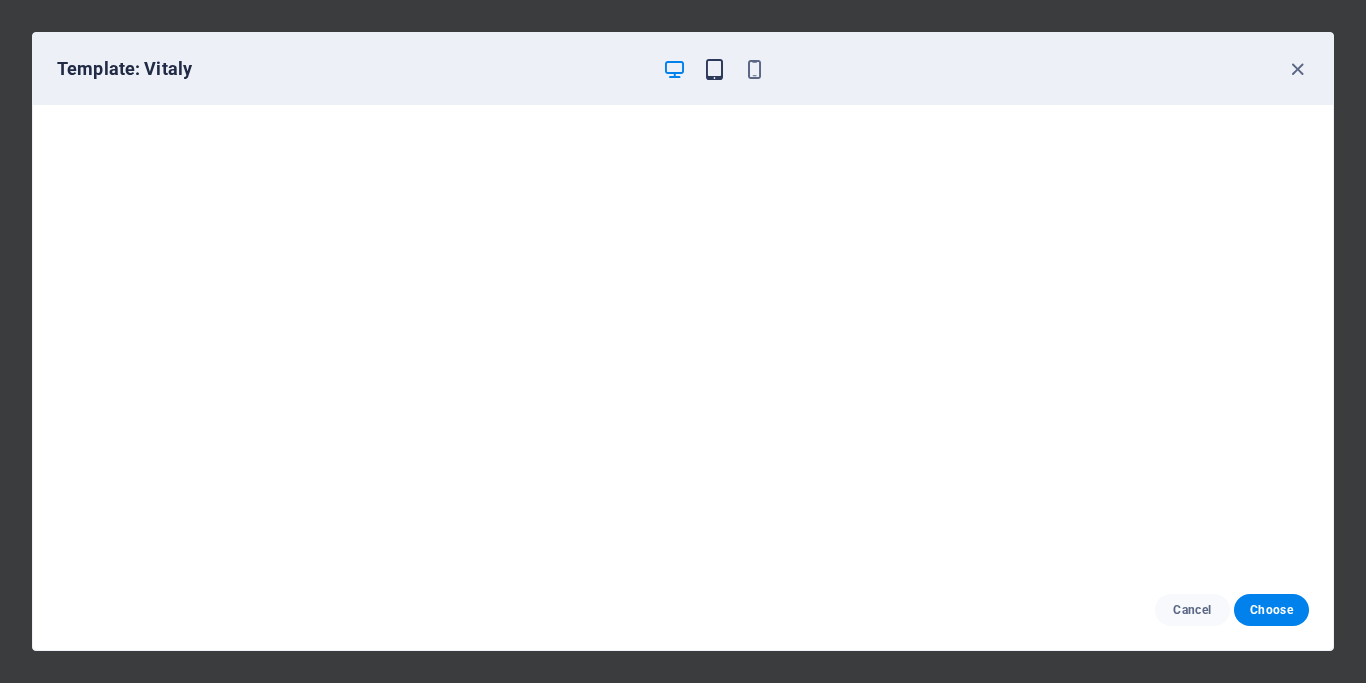 click at bounding box center (714, 69) 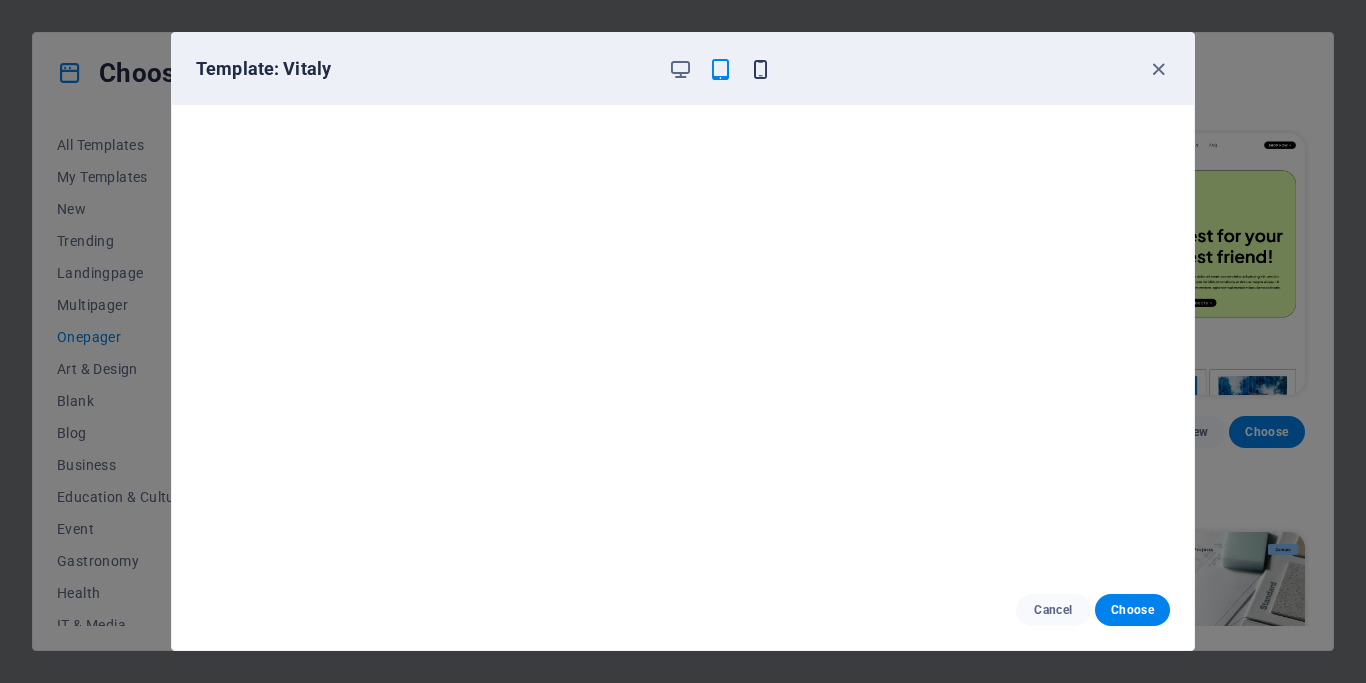 click at bounding box center (760, 69) 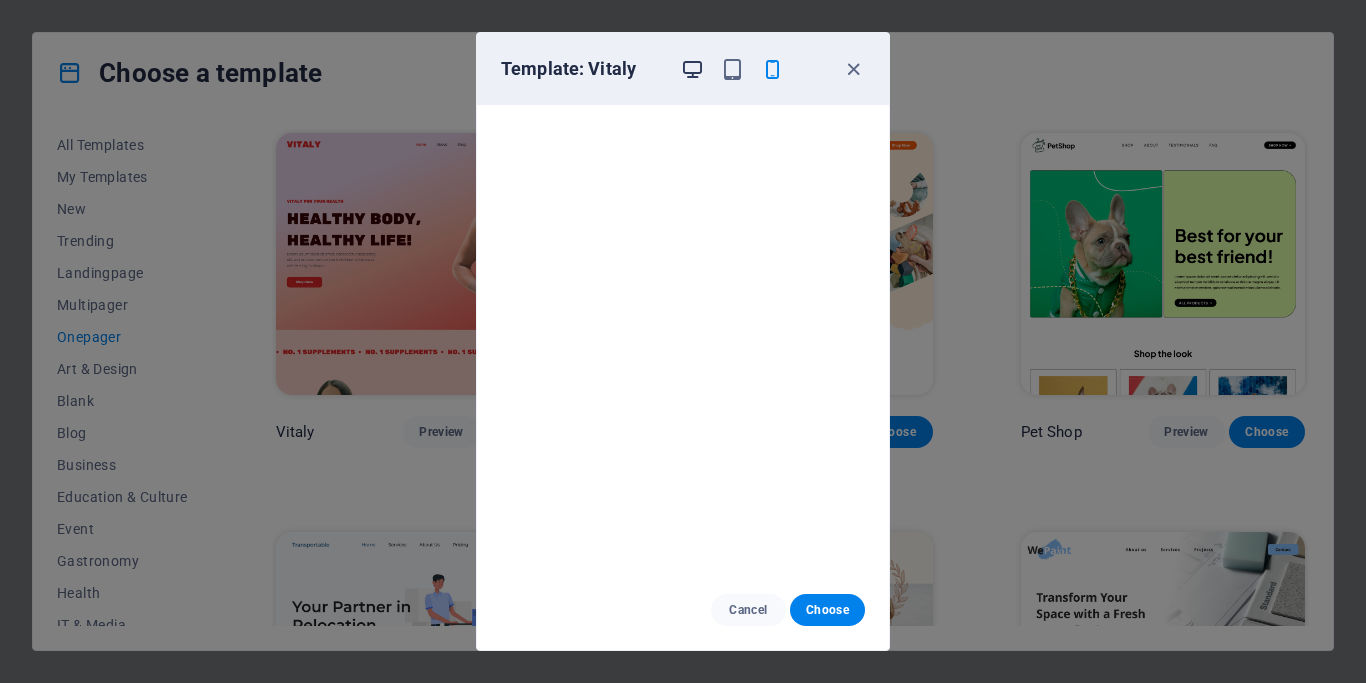 click at bounding box center (692, 69) 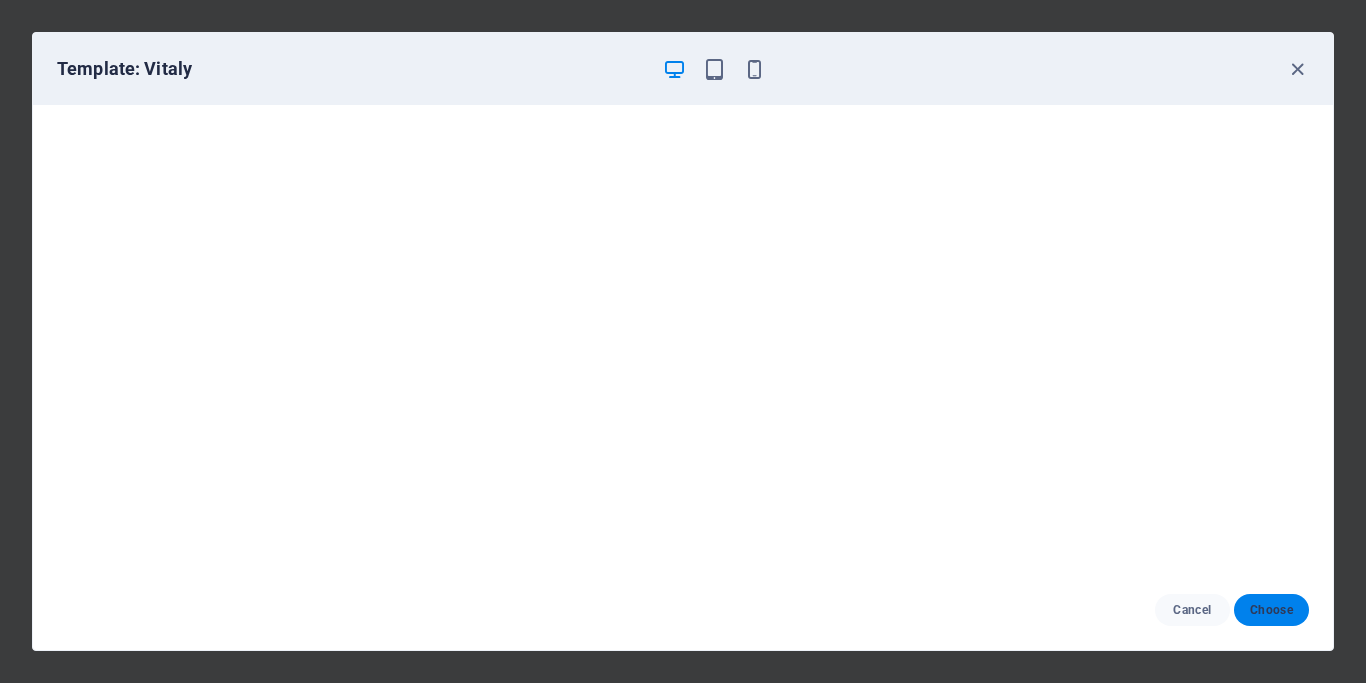 click on "Choose" at bounding box center (1271, 610) 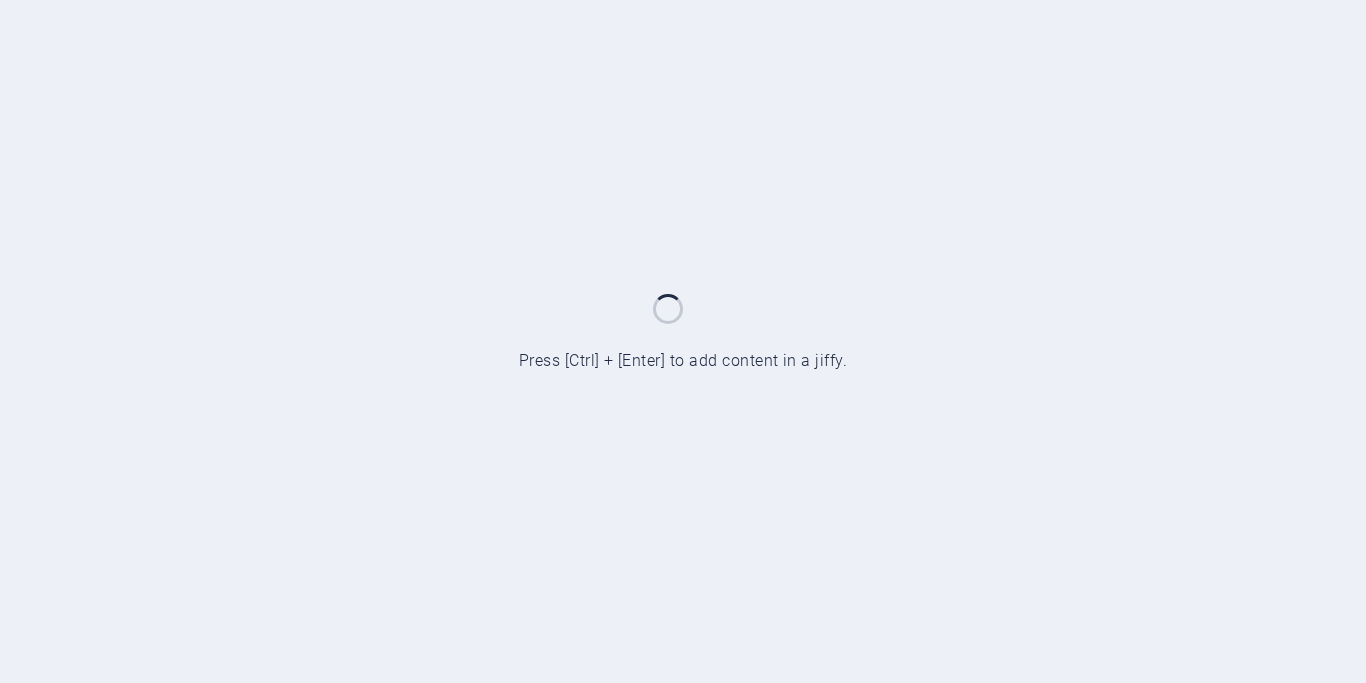 scroll, scrollTop: 0, scrollLeft: 0, axis: both 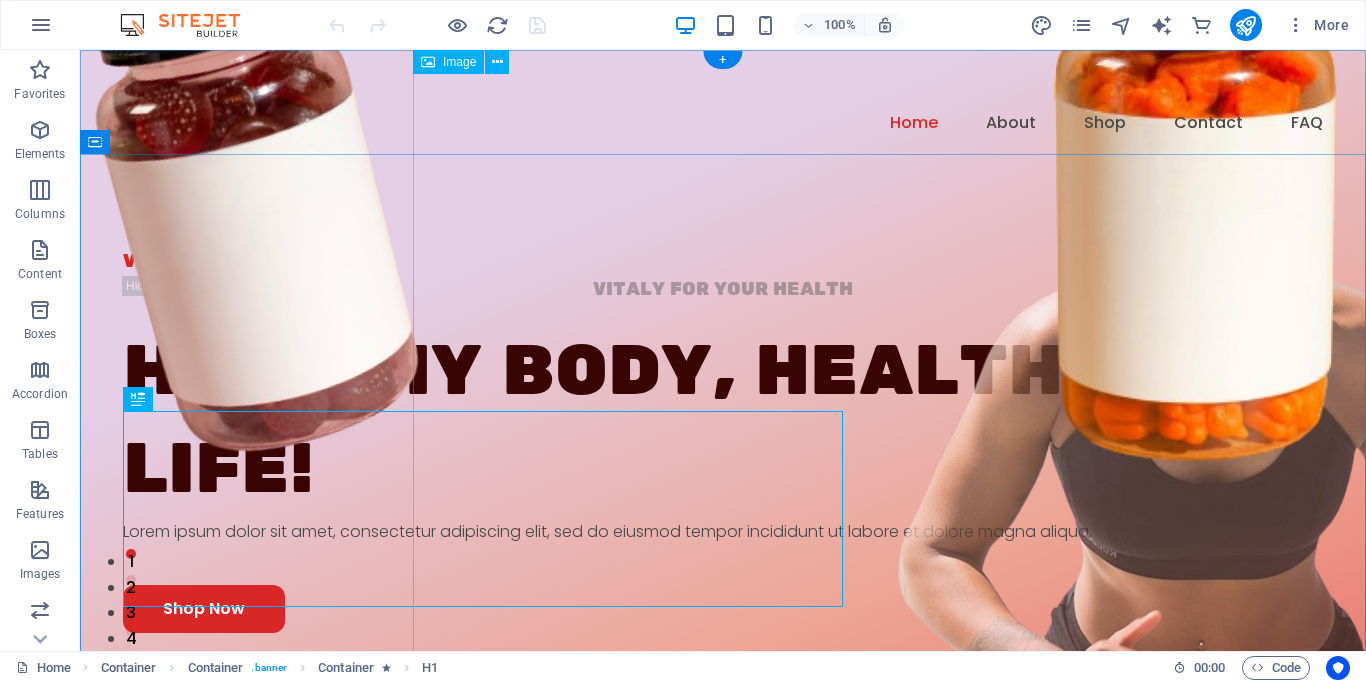 click at bounding box center [957, 494] 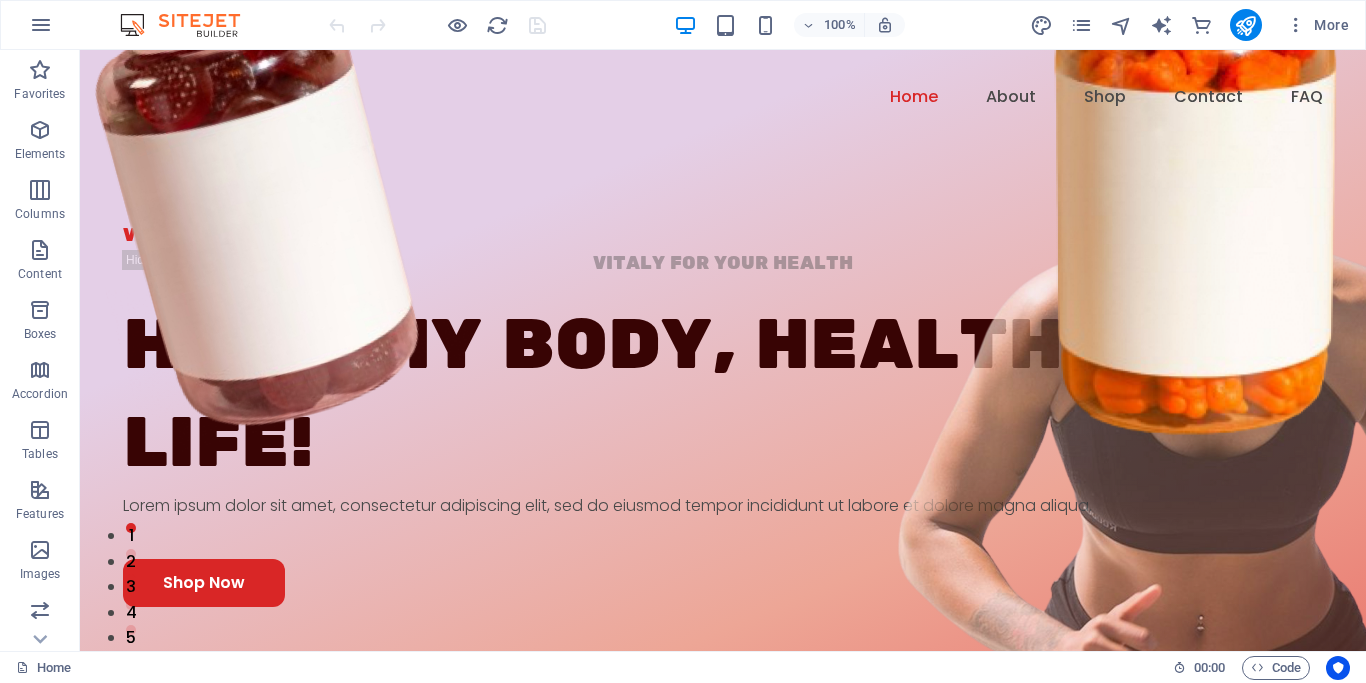 scroll, scrollTop: 0, scrollLeft: 0, axis: both 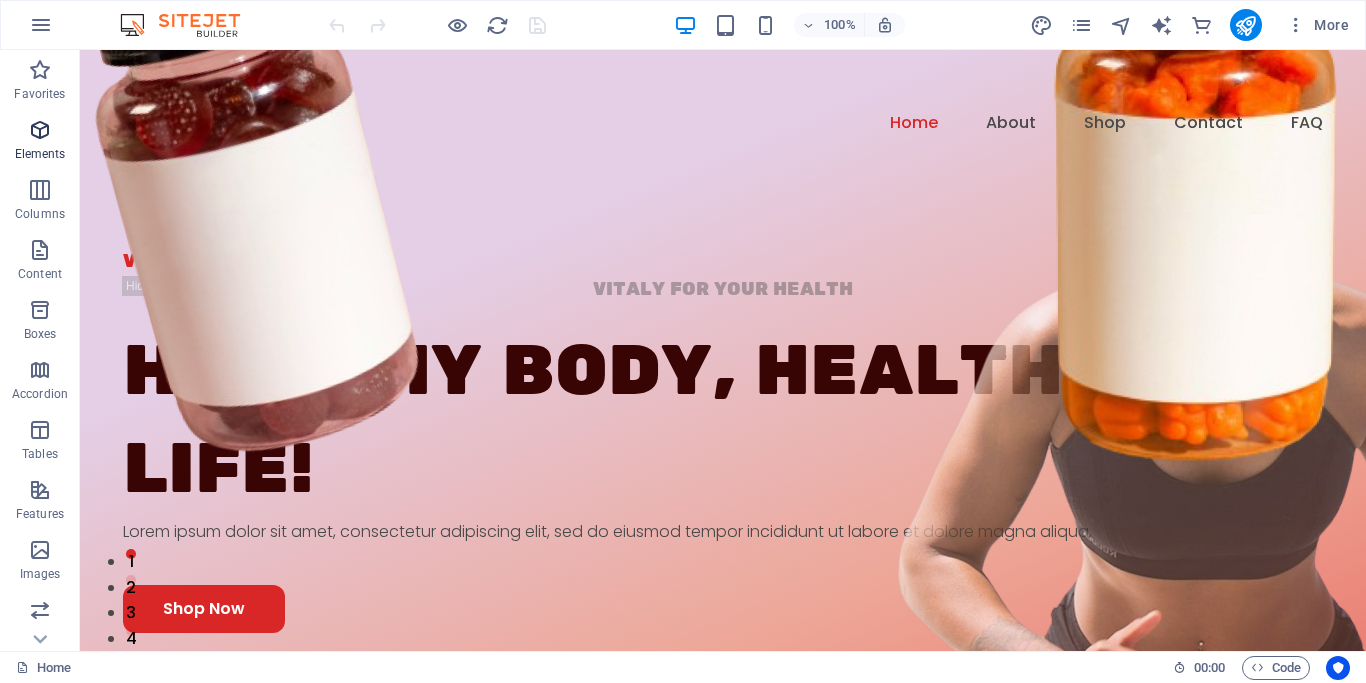 click at bounding box center (40, 130) 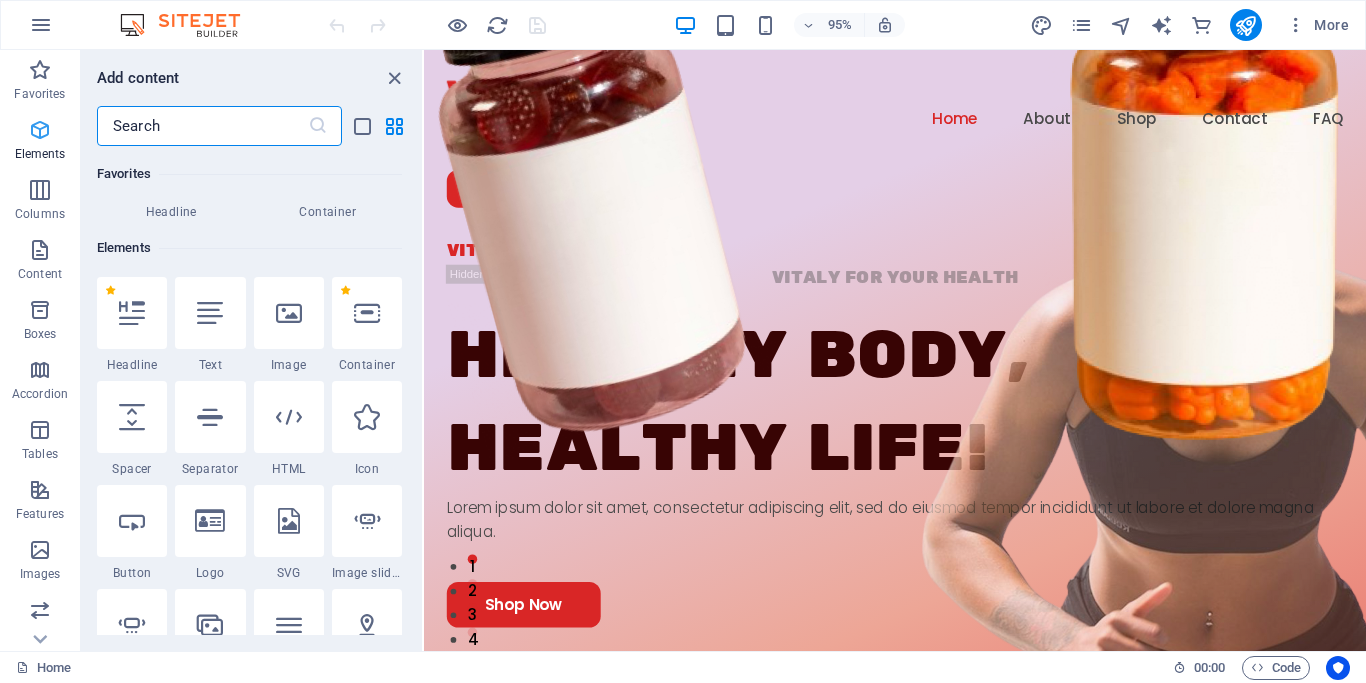 scroll, scrollTop: 213, scrollLeft: 0, axis: vertical 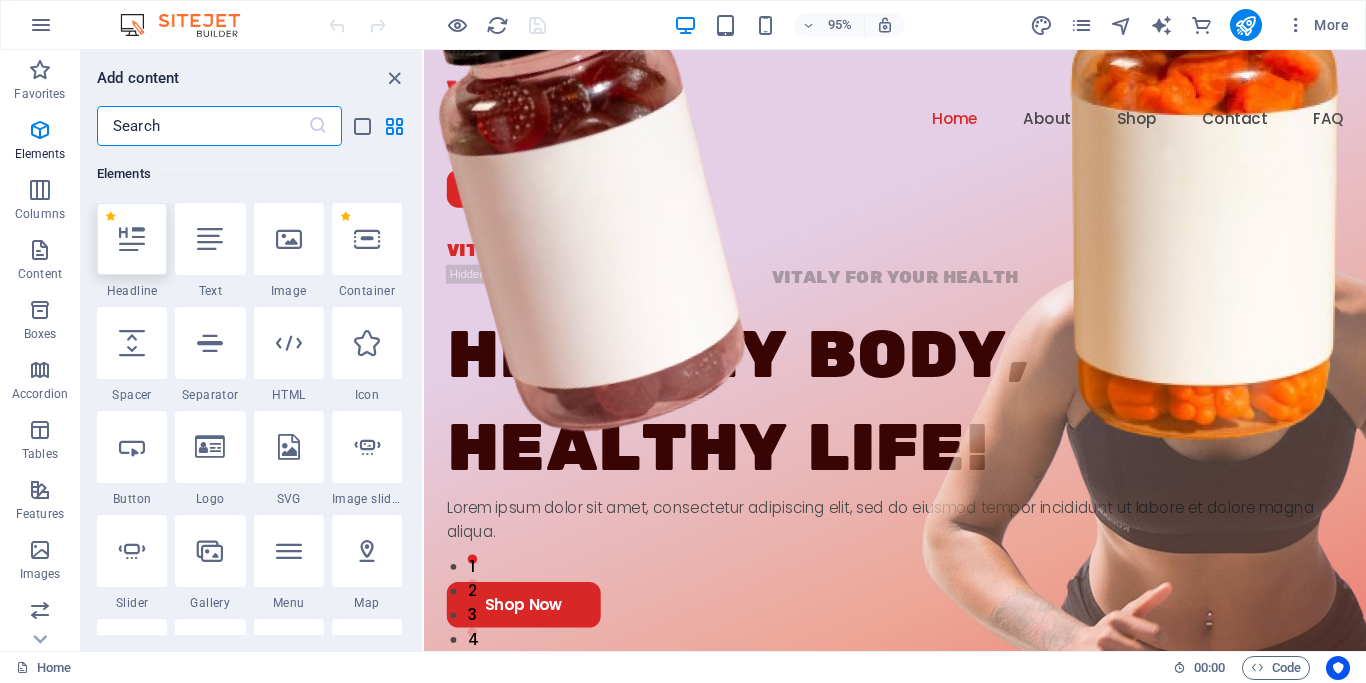 click at bounding box center [132, 239] 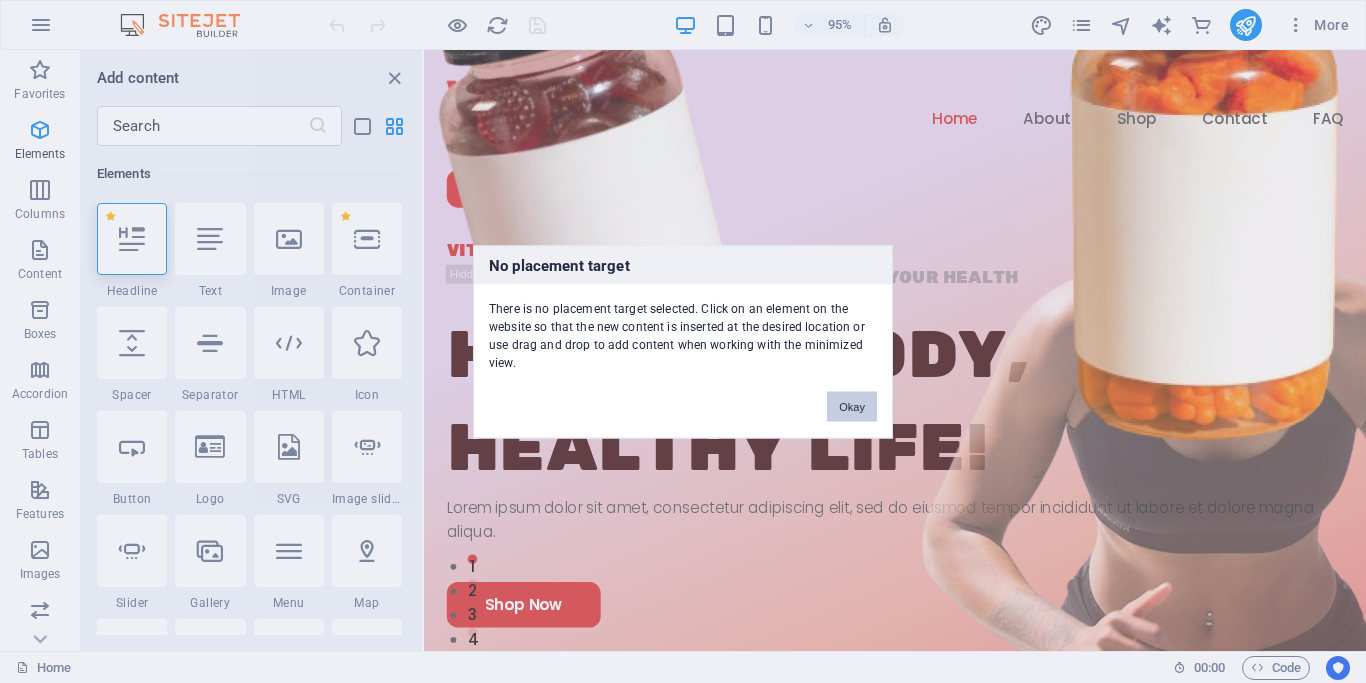 click on "Okay" at bounding box center (852, 406) 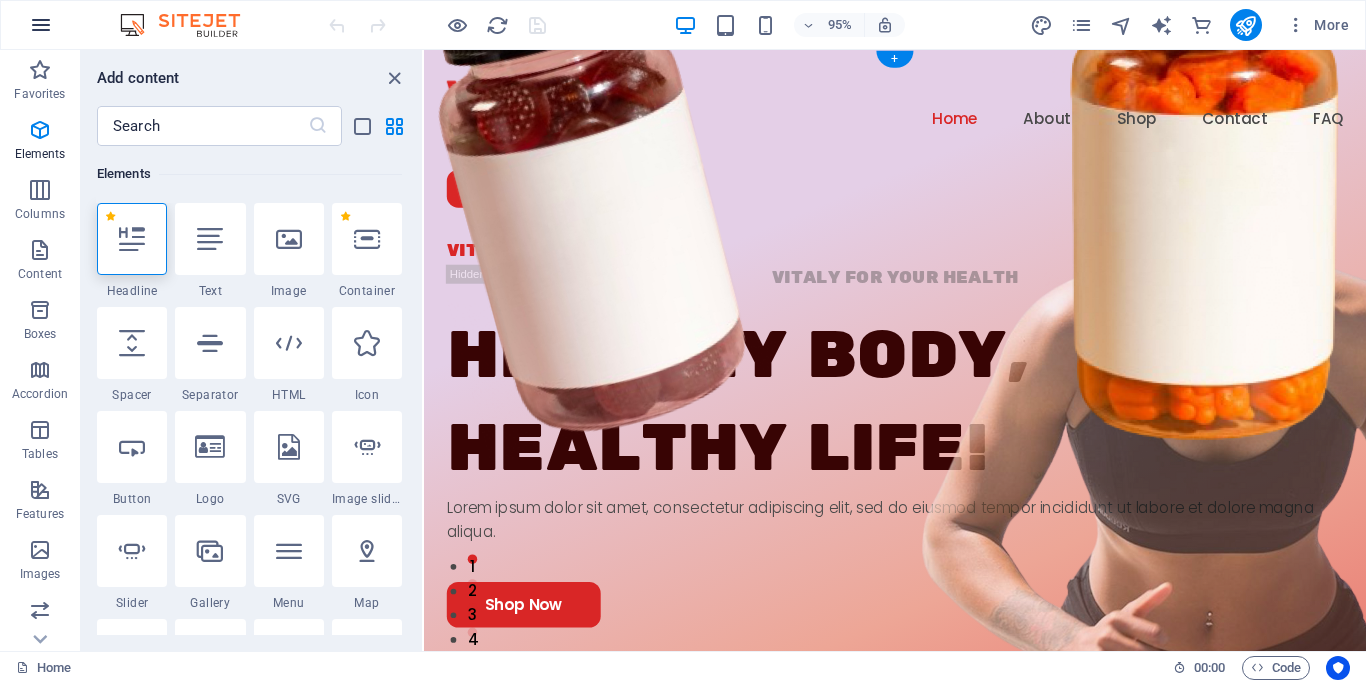 click at bounding box center [41, 25] 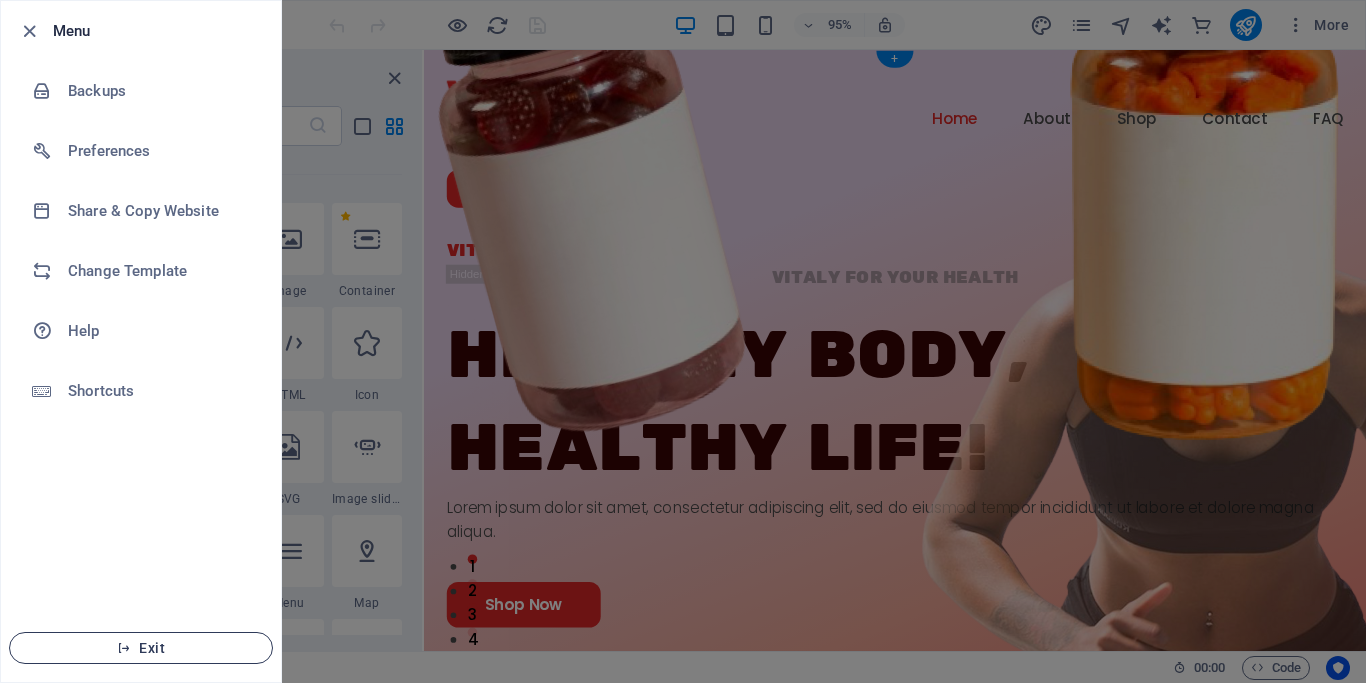 click on "Exit" at bounding box center (141, 648) 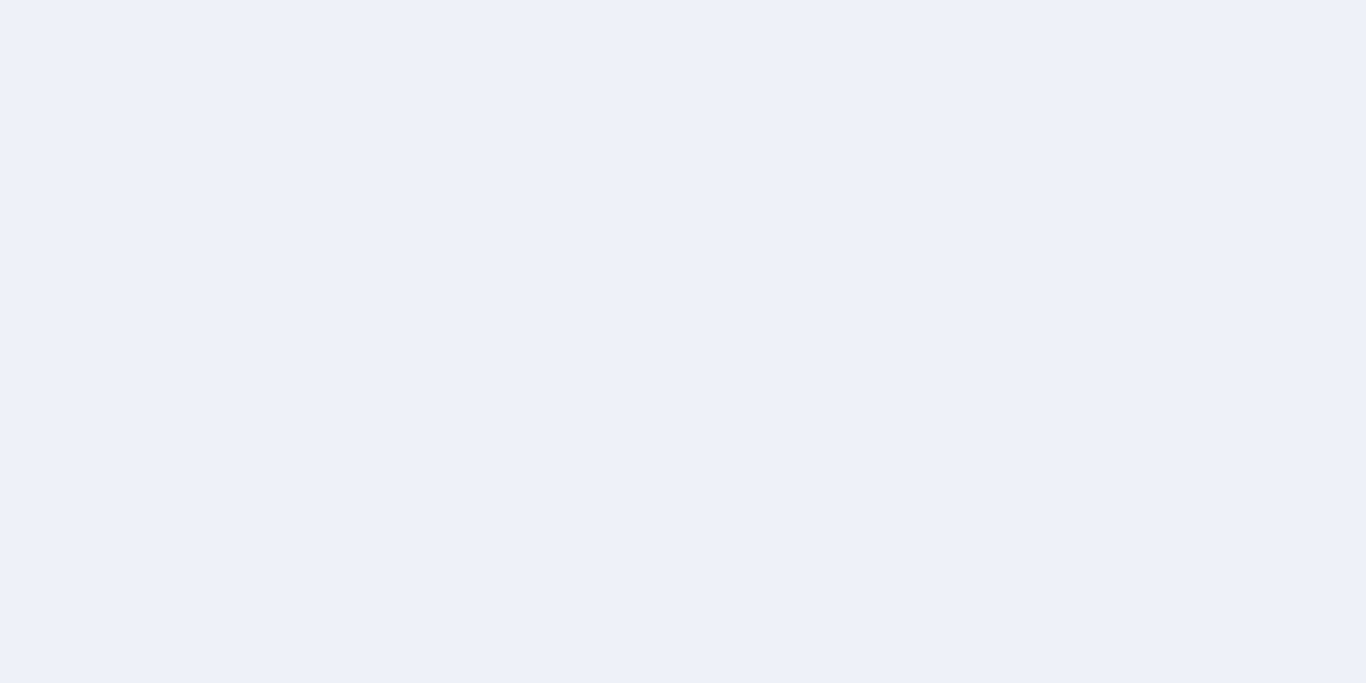 scroll, scrollTop: 0, scrollLeft: 0, axis: both 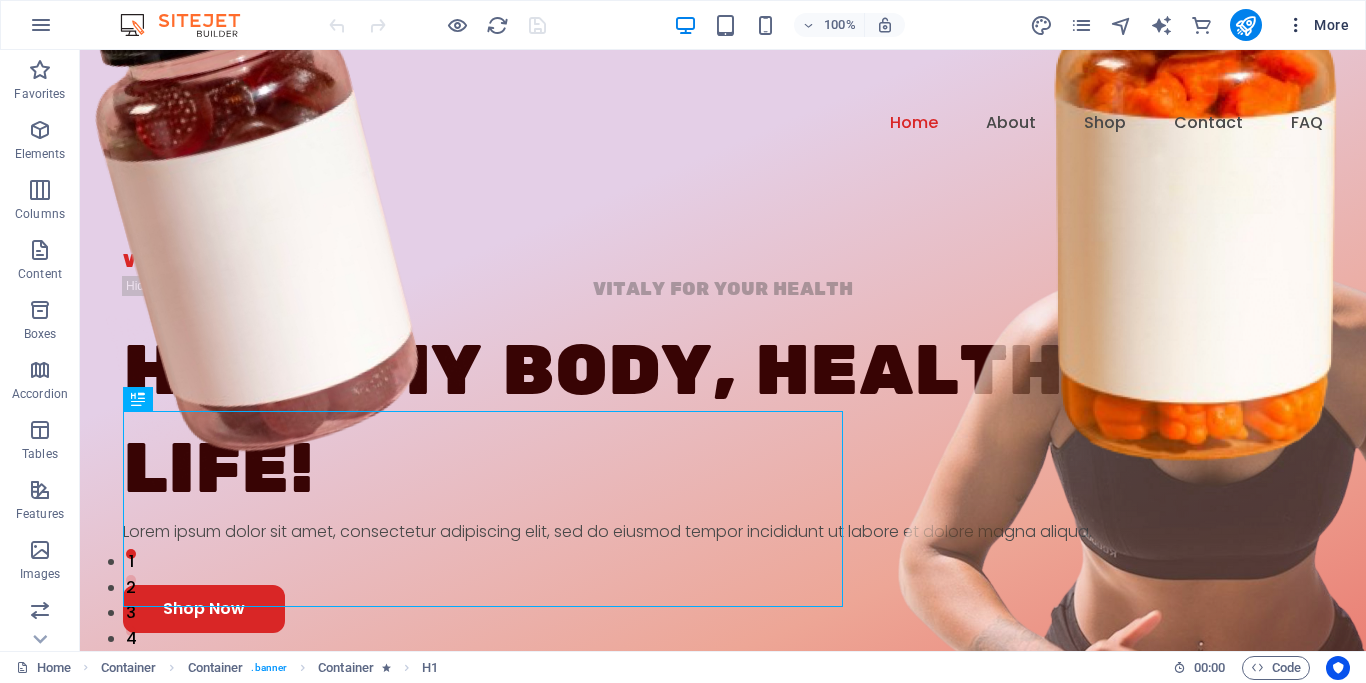 click on "More" at bounding box center (1317, 25) 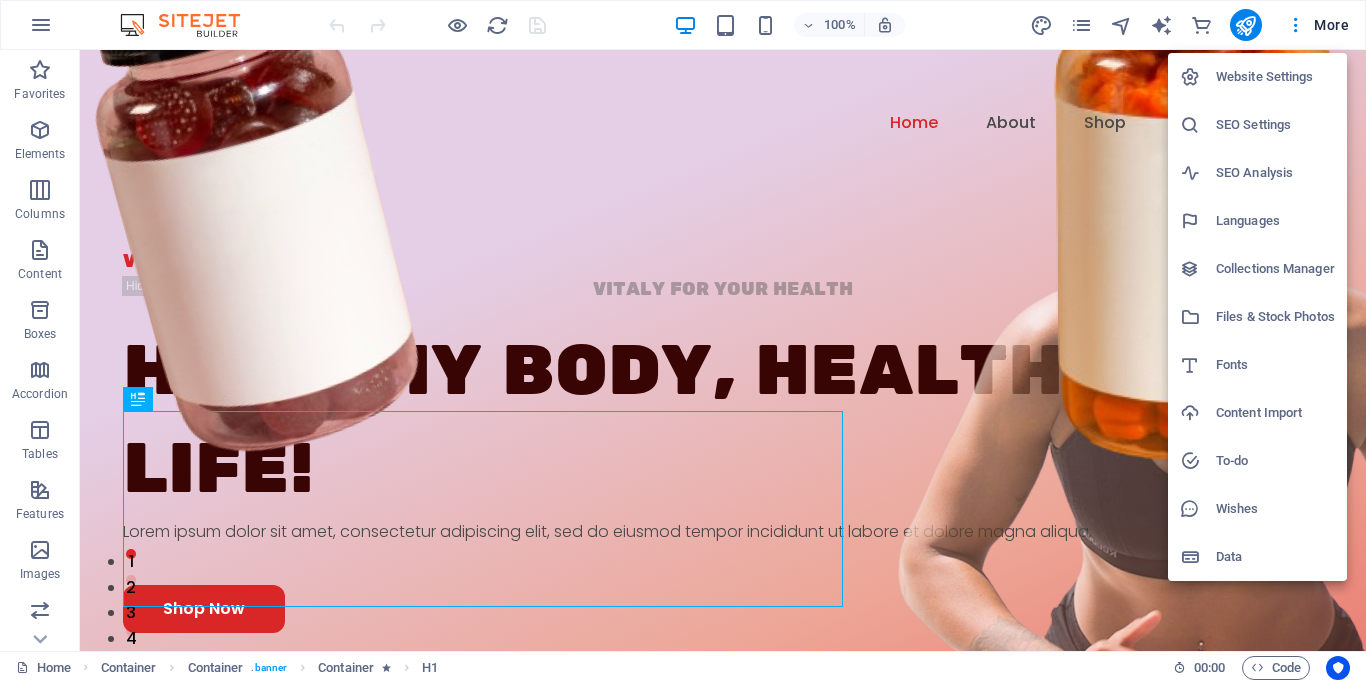 click on "Website Settings" at bounding box center [1275, 77] 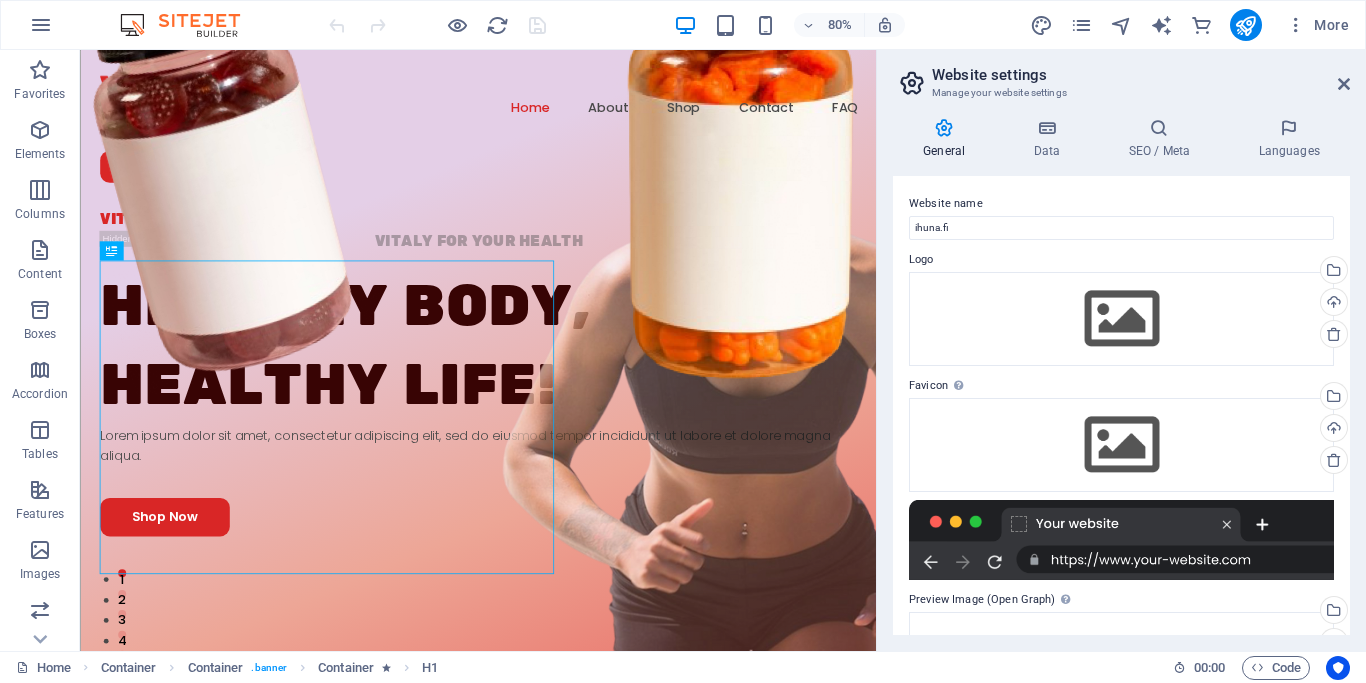 scroll, scrollTop: 0, scrollLeft: 0, axis: both 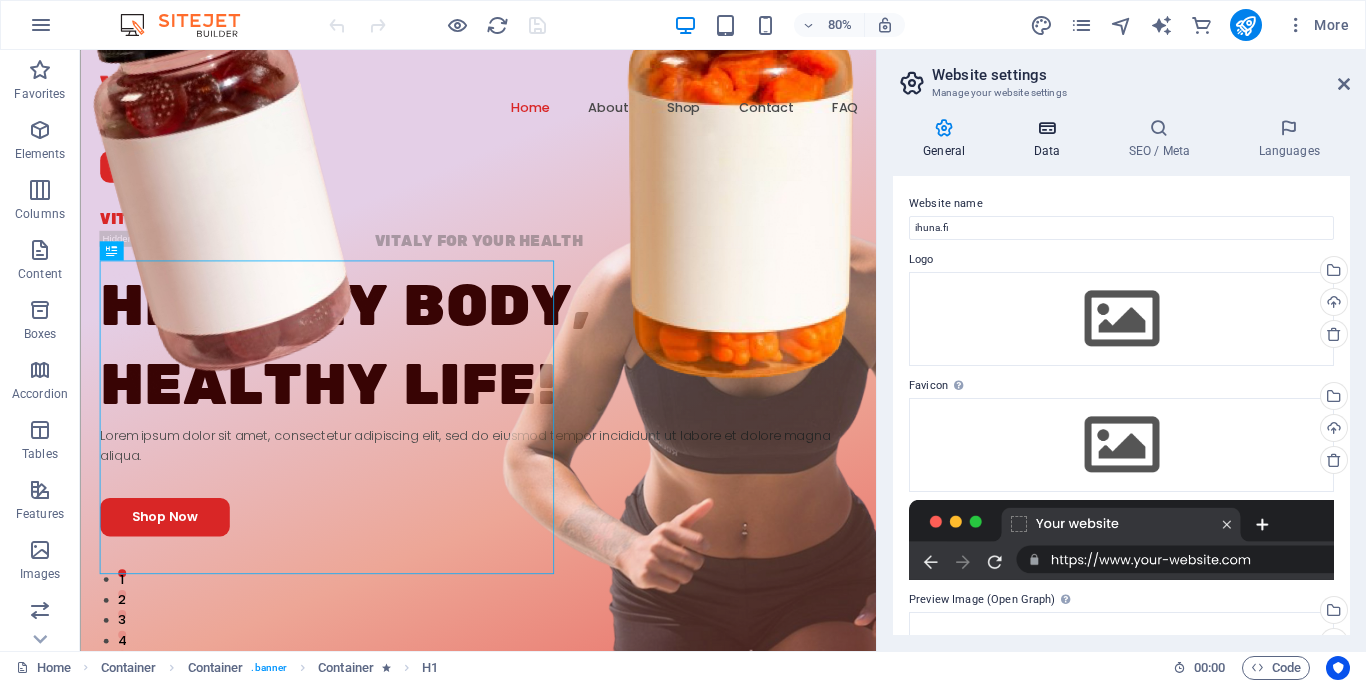 click at bounding box center (1046, 128) 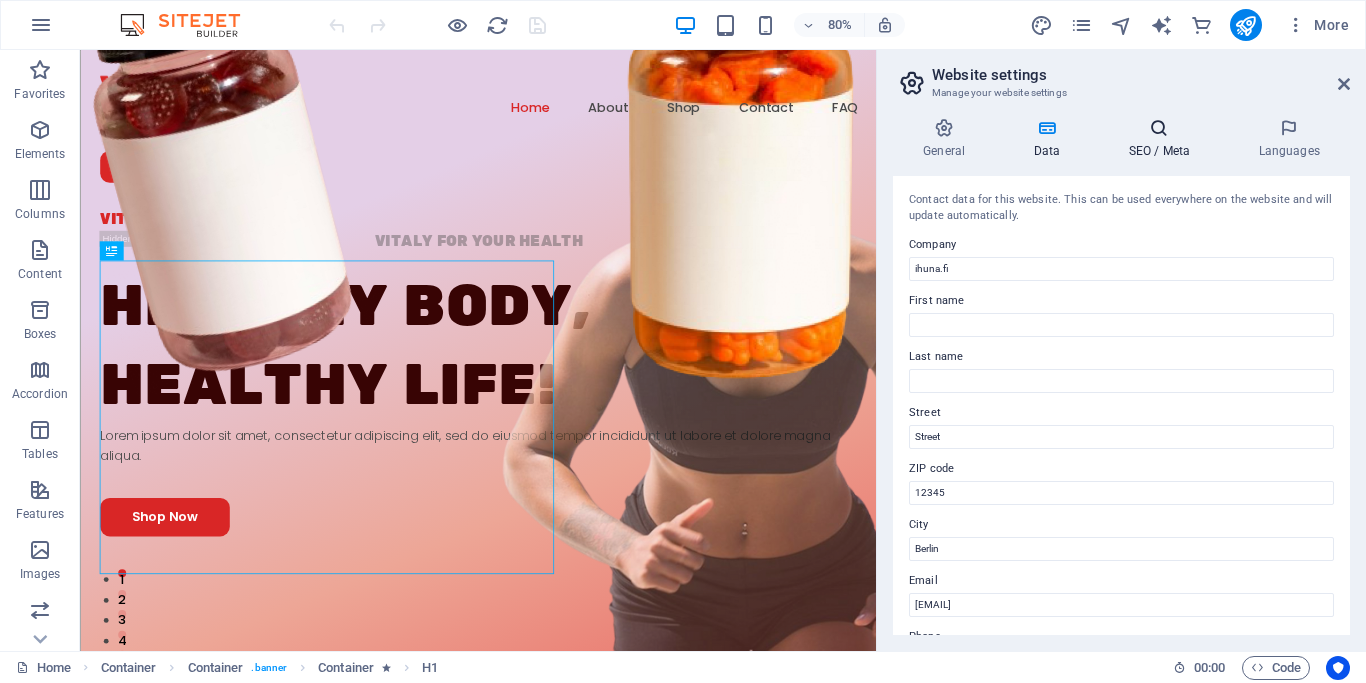 click on "SEO / Meta" at bounding box center (1163, 139) 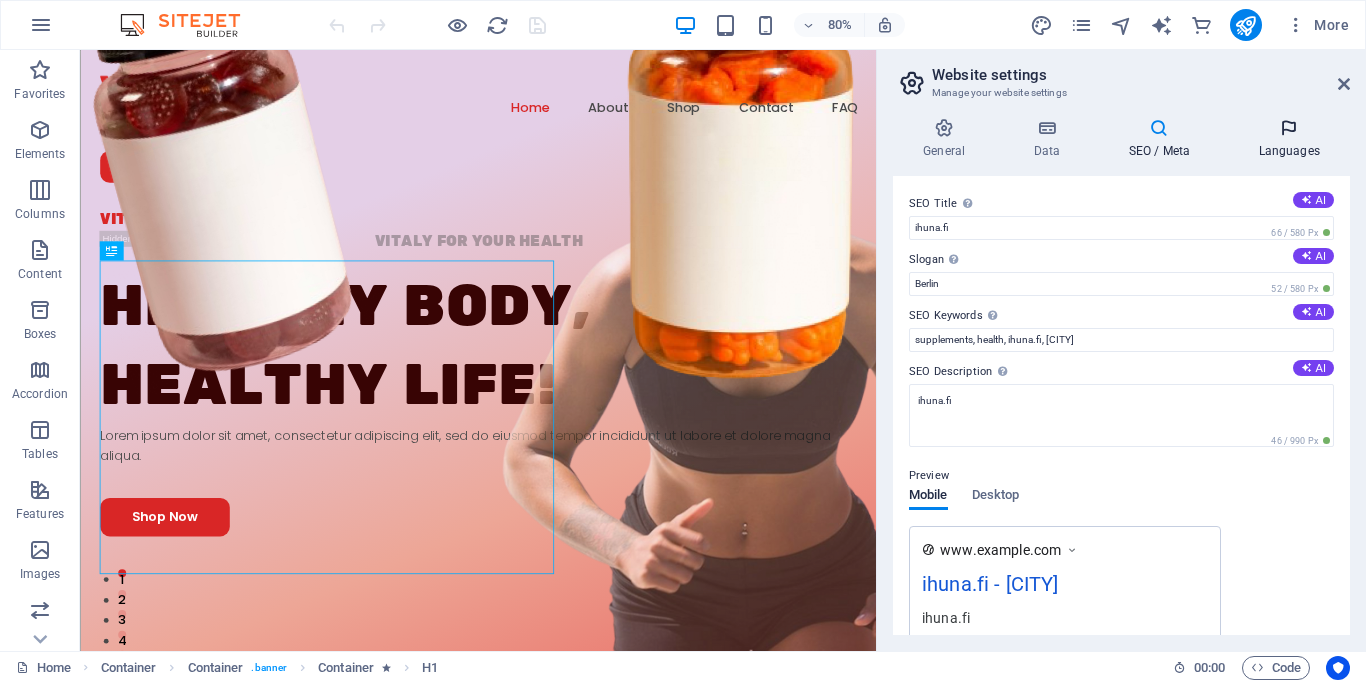 click on "Languages" at bounding box center [1289, 139] 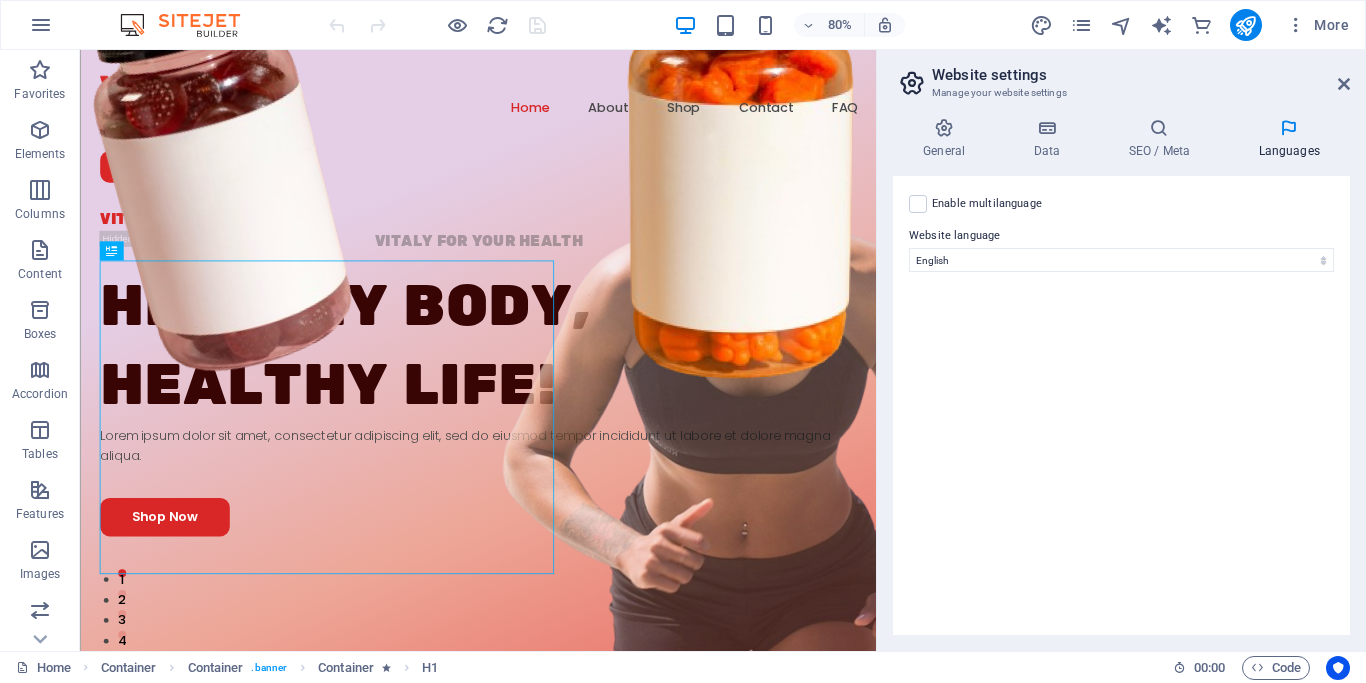 click on "Website settings Manage your website settings" at bounding box center [1123, 76] 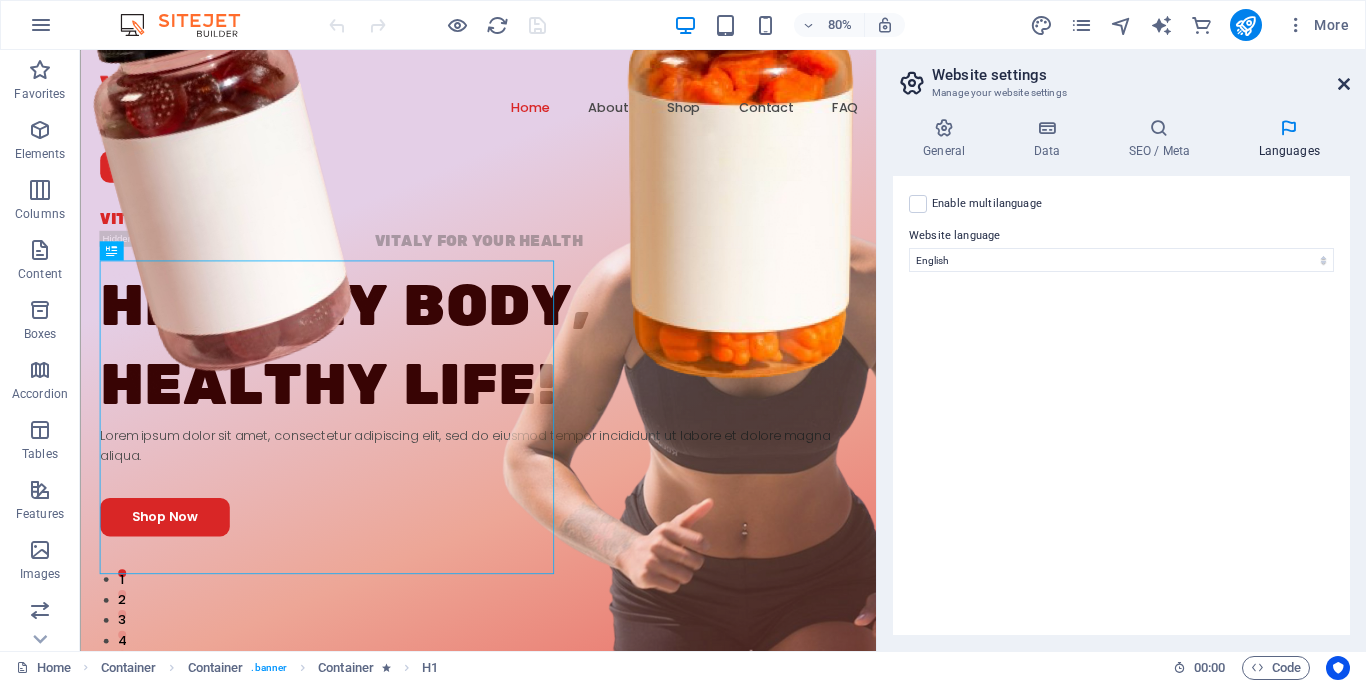click at bounding box center [1344, 84] 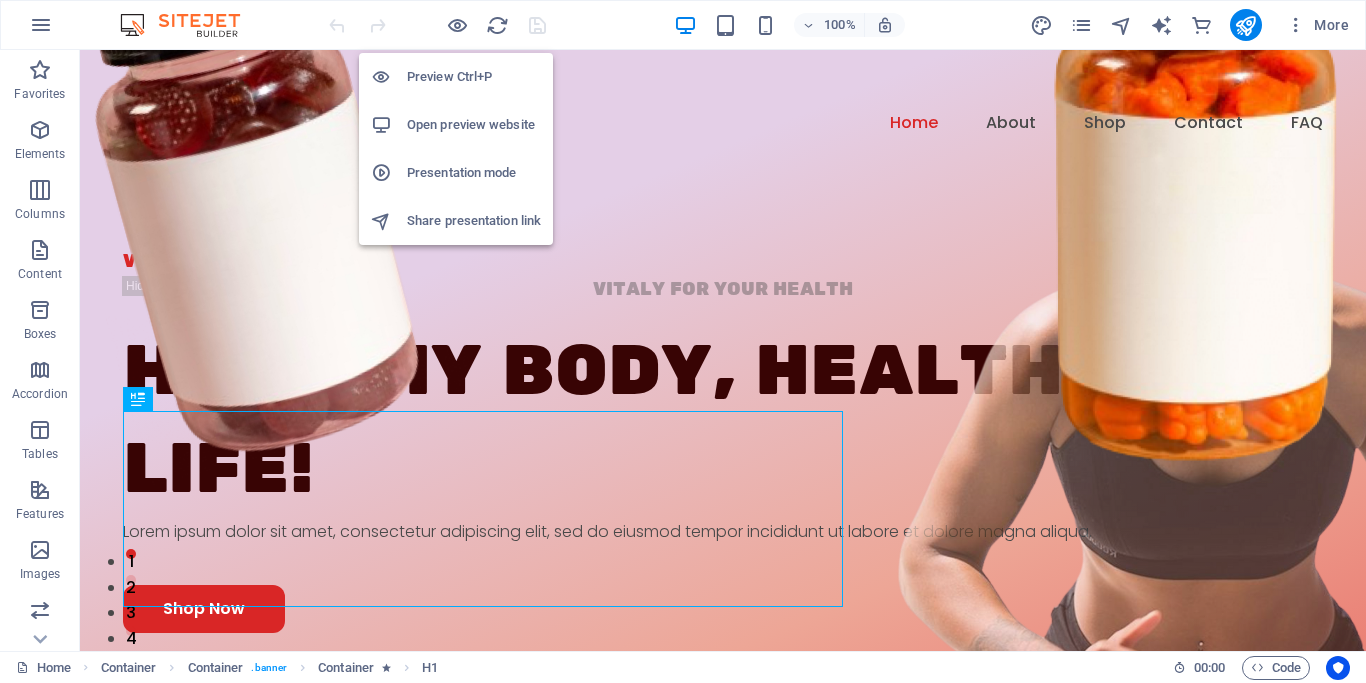 click on "Open preview website" at bounding box center (474, 125) 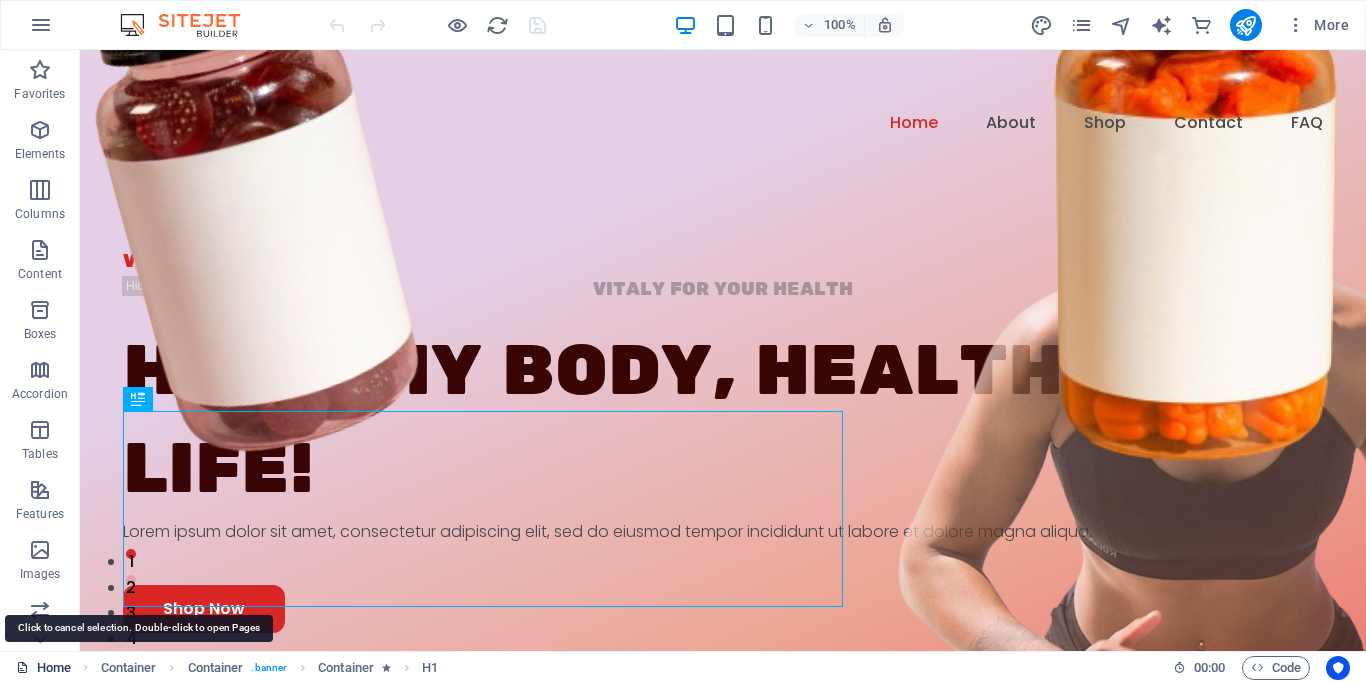 click on "Home" at bounding box center [43, 668] 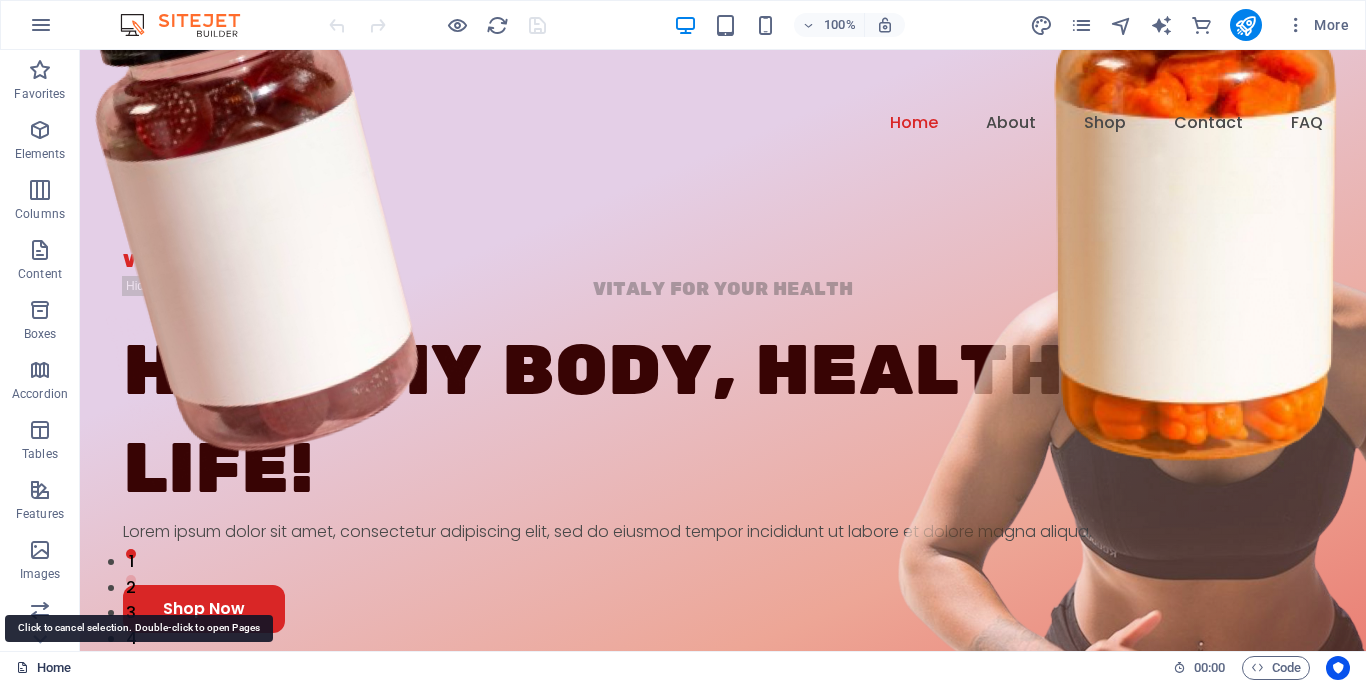click at bounding box center [22, 667] 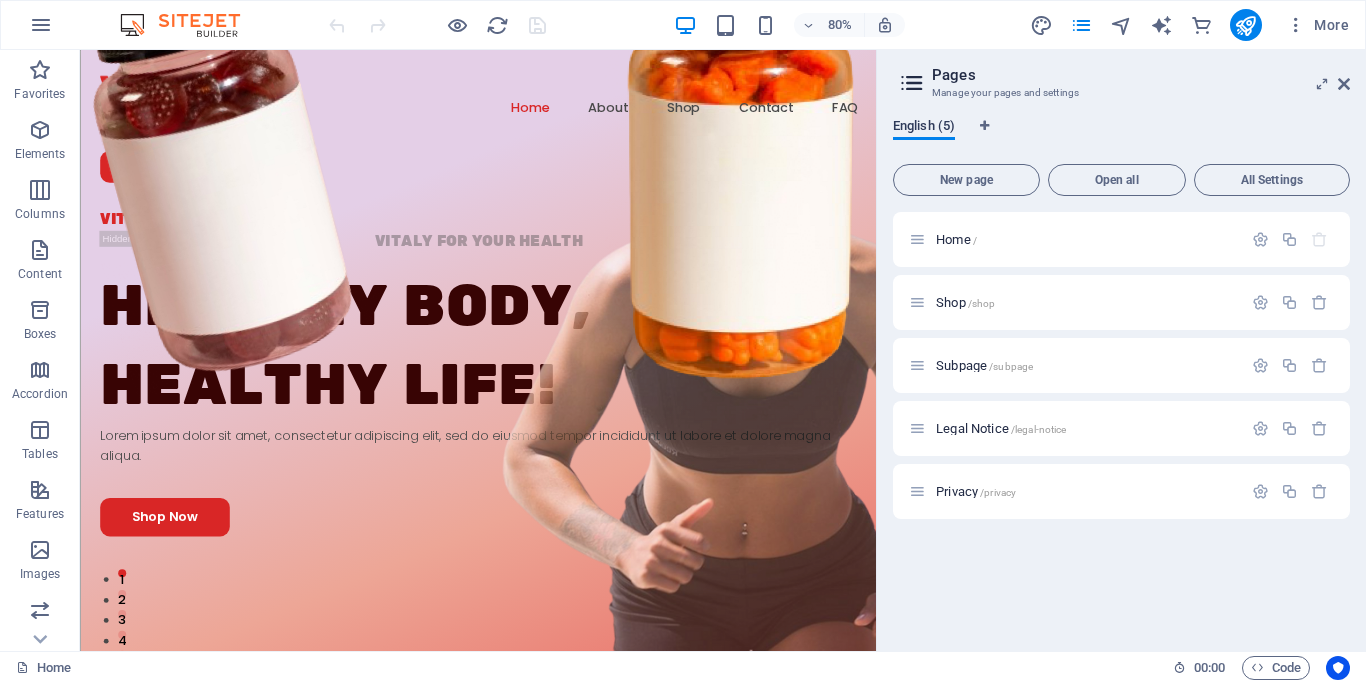 click on "English (5)" at bounding box center (924, 128) 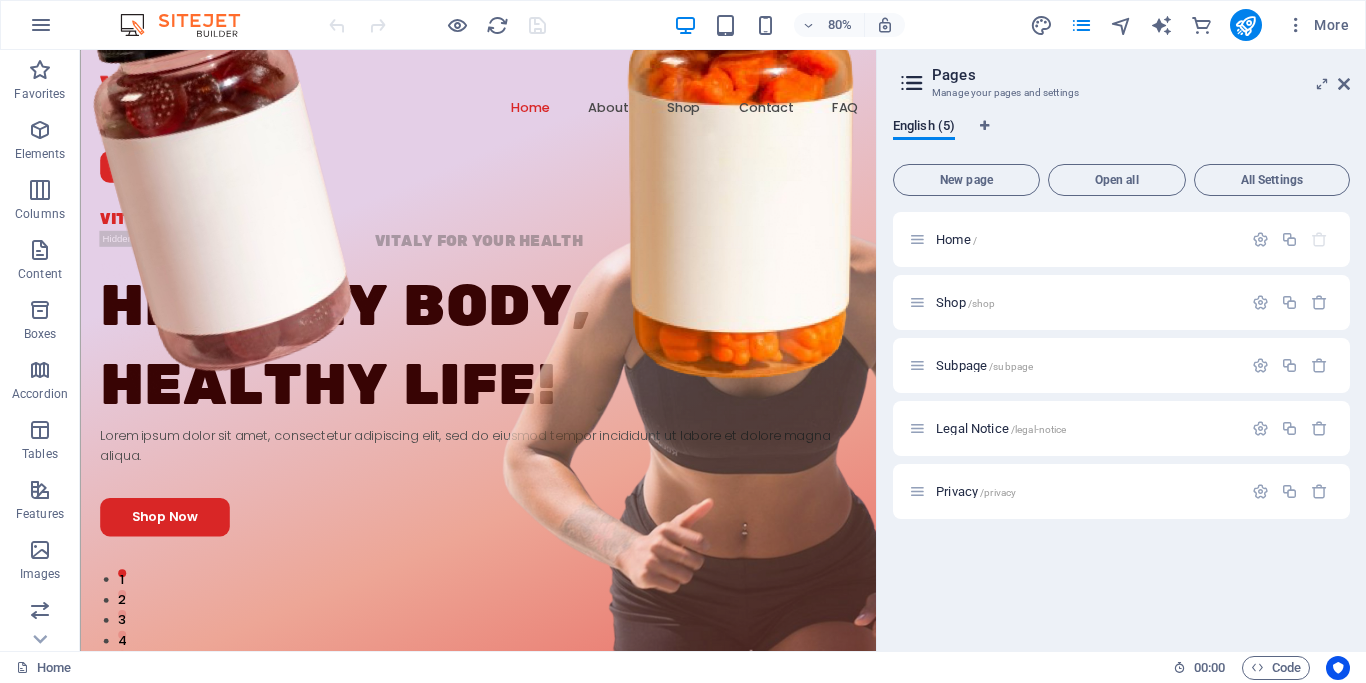 click at bounding box center (190, 25) 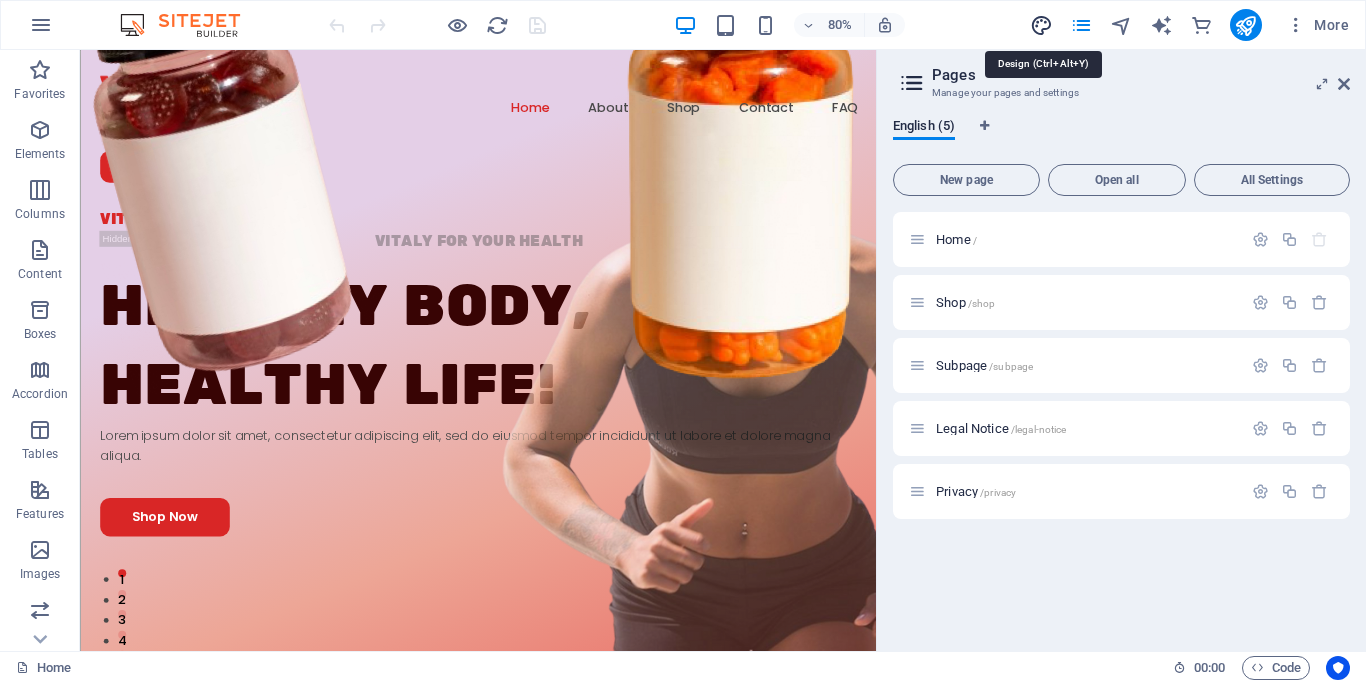click at bounding box center [1041, 25] 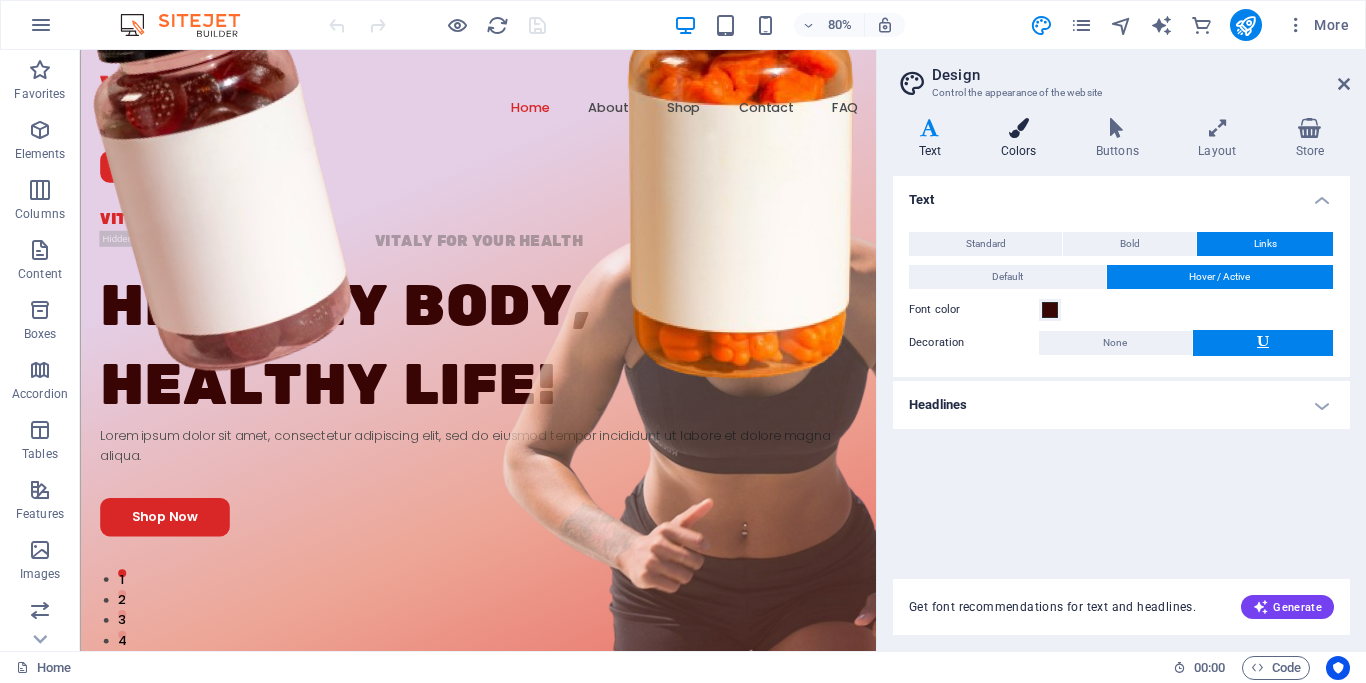 click on "Colors" at bounding box center (1022, 139) 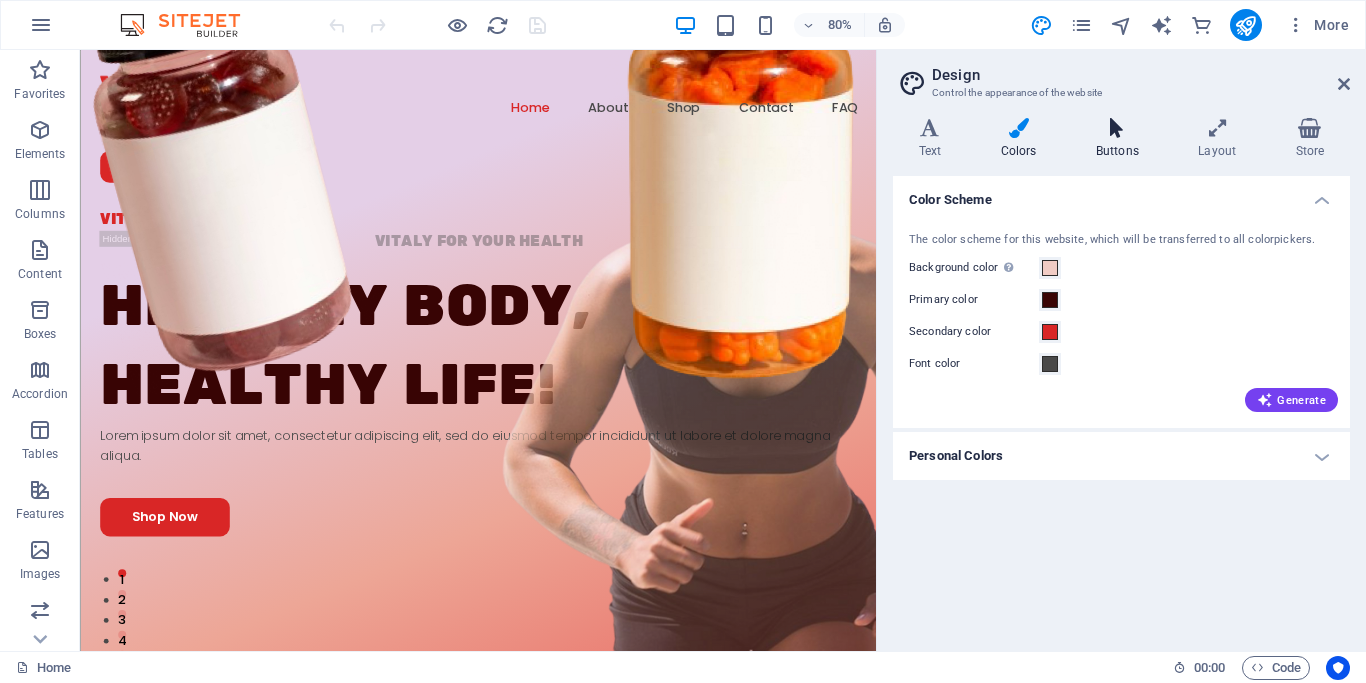 click on "Buttons" at bounding box center [1121, 139] 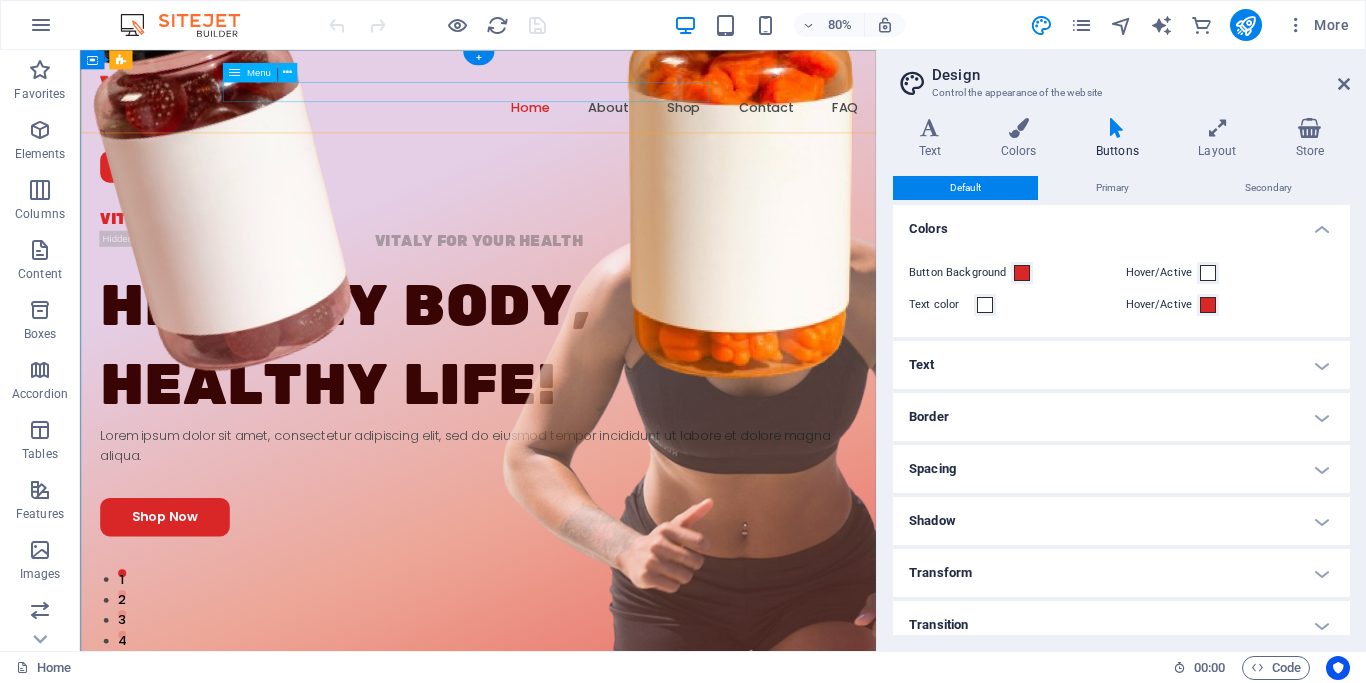 click on "Home About Shop Contact FAQ" at bounding box center (577, 123) 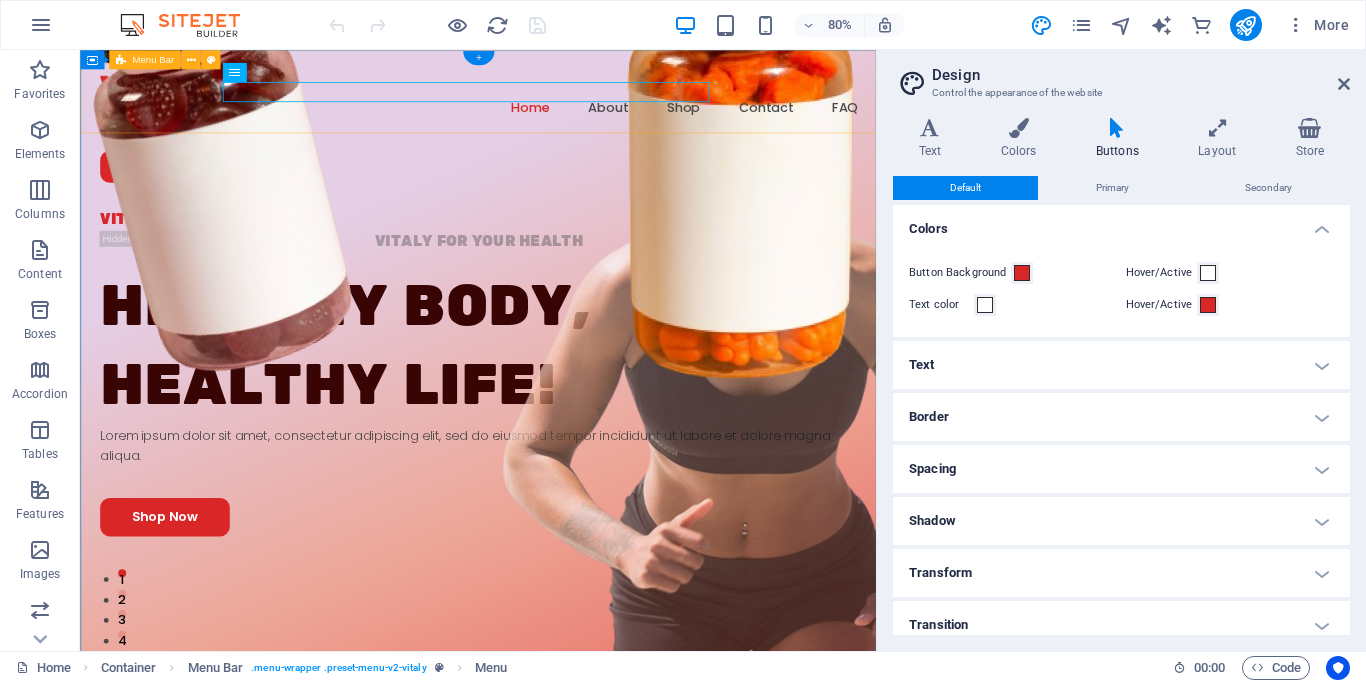 click on "+" at bounding box center [477, 58] 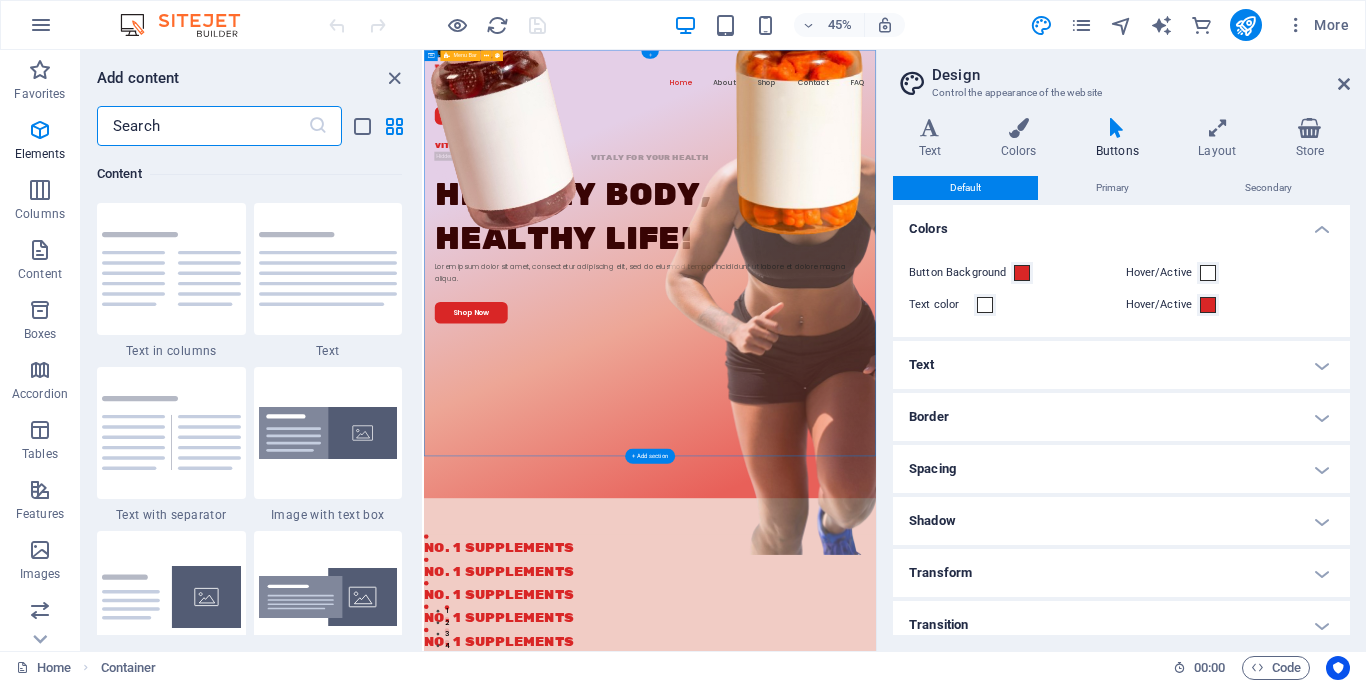 scroll, scrollTop: 3499, scrollLeft: 0, axis: vertical 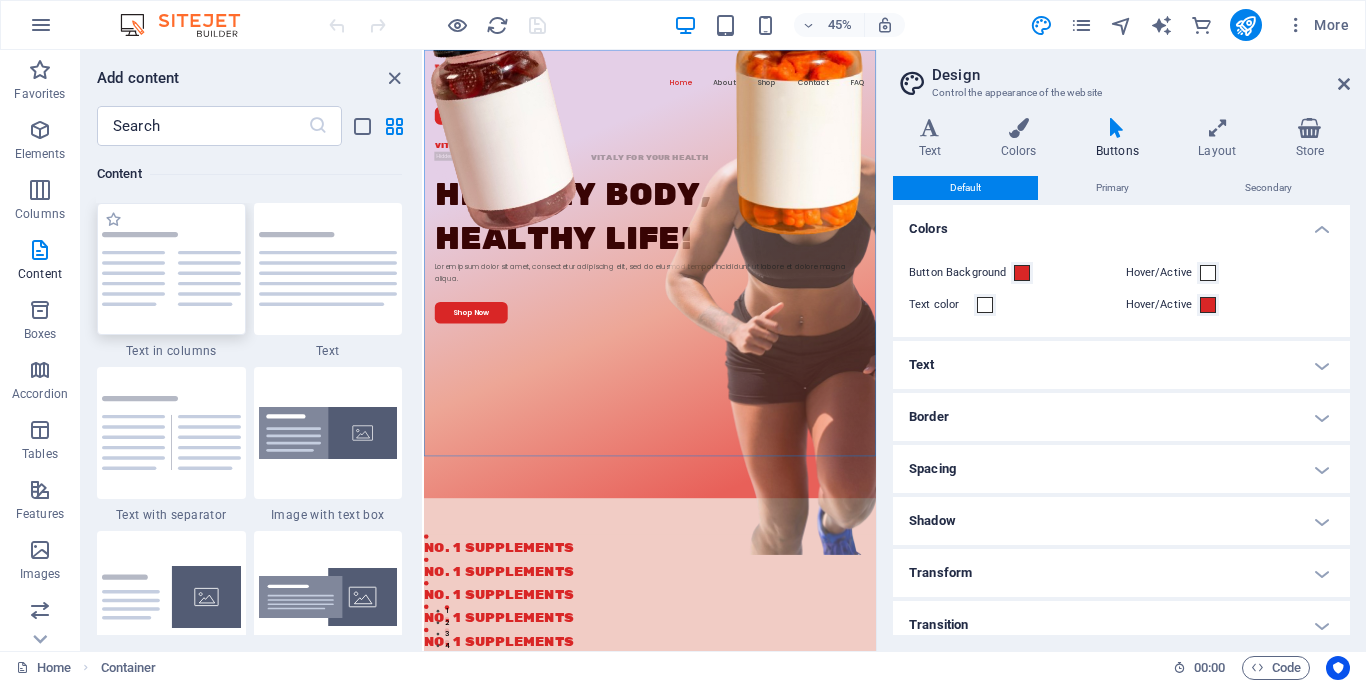 click at bounding box center (171, 269) 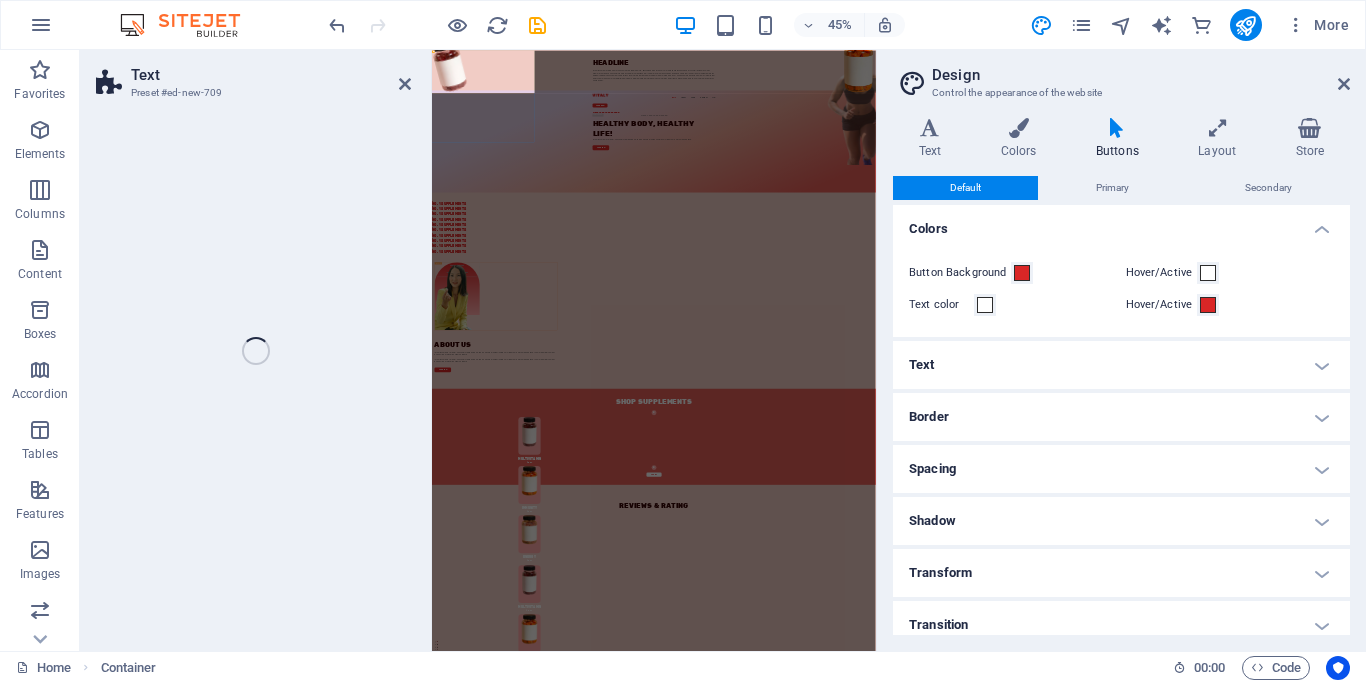 select on "rem" 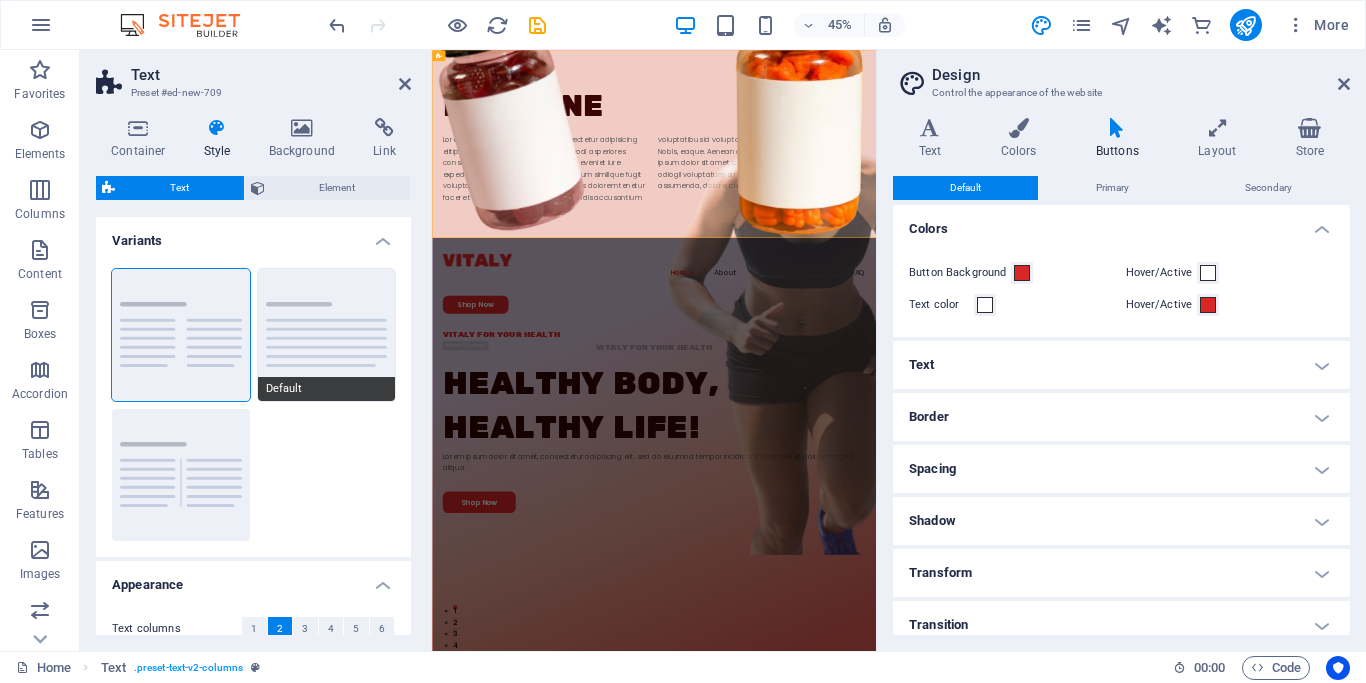 click on "Default" at bounding box center (327, 335) 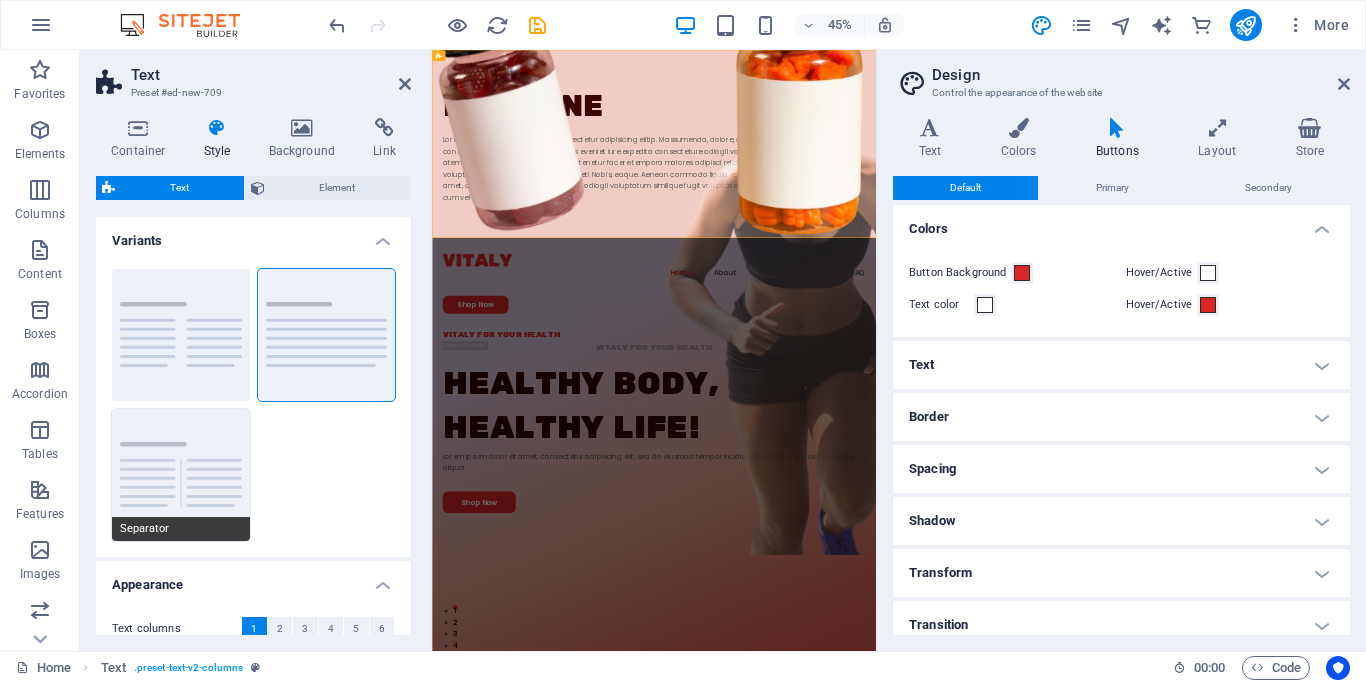 click on "Separator" at bounding box center [181, 475] 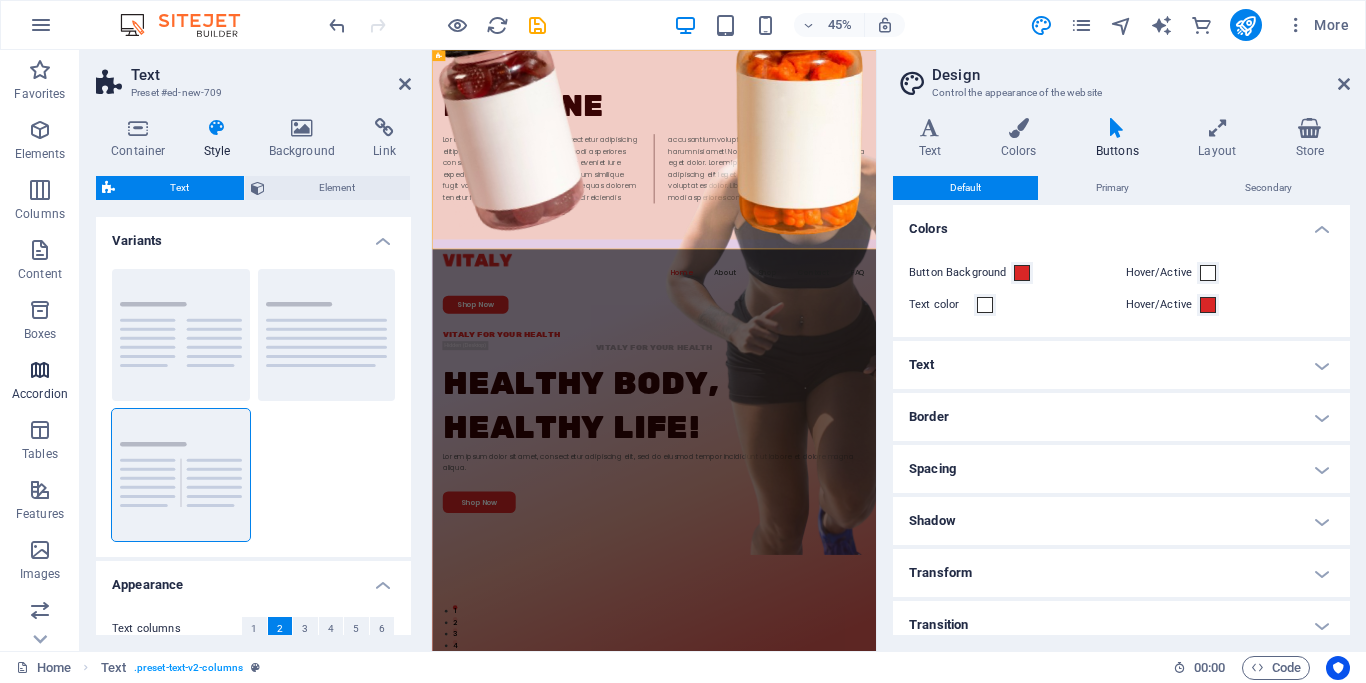 click at bounding box center [40, 370] 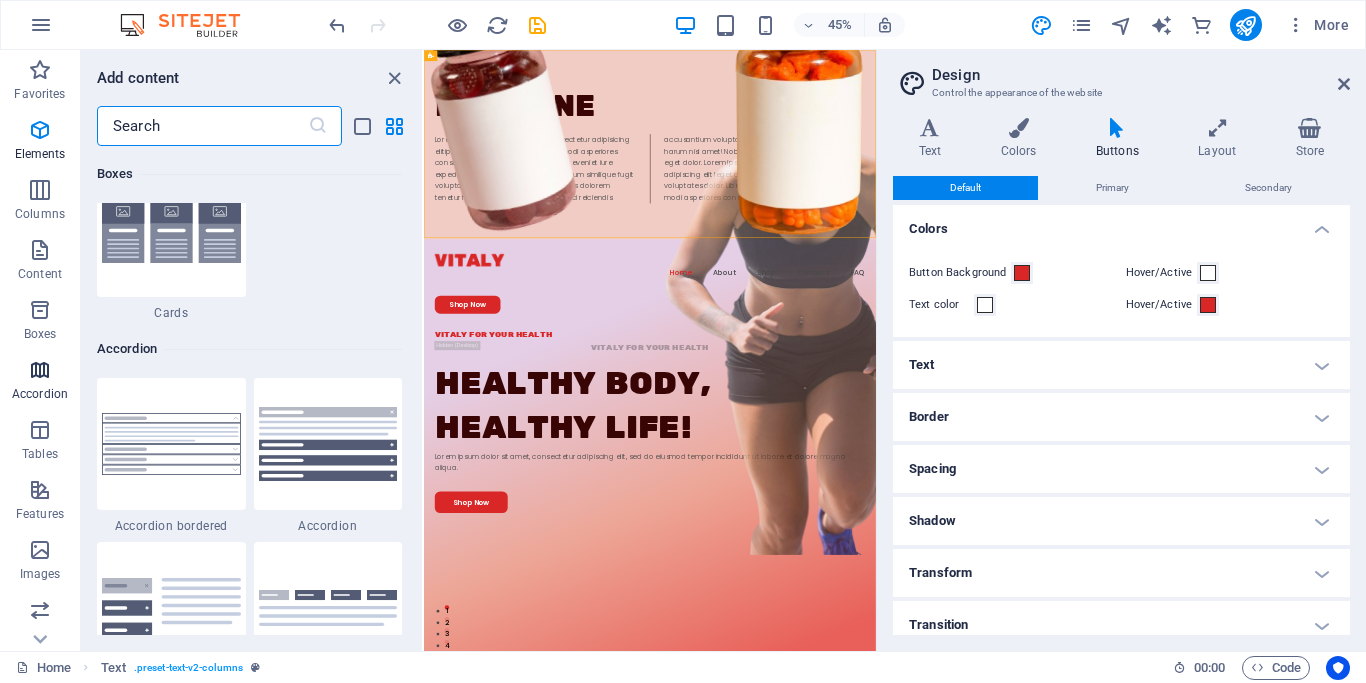 scroll, scrollTop: 6385, scrollLeft: 0, axis: vertical 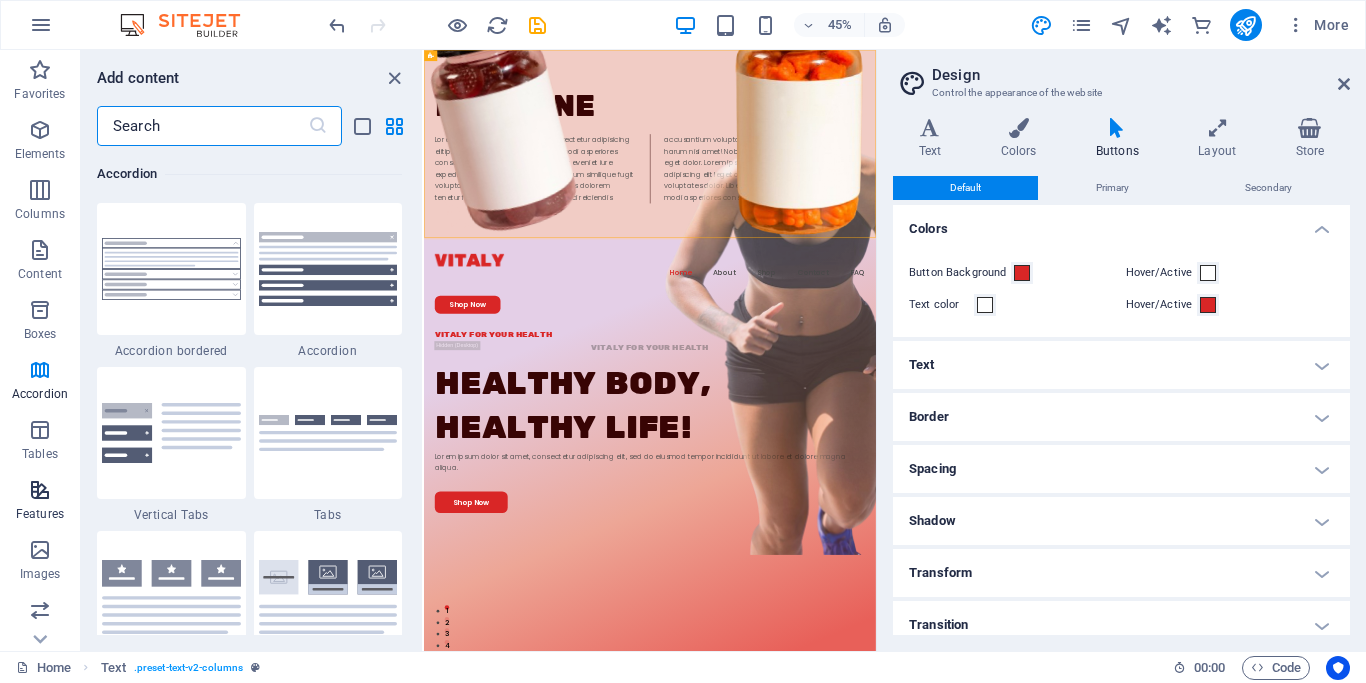 click at bounding box center (40, 490) 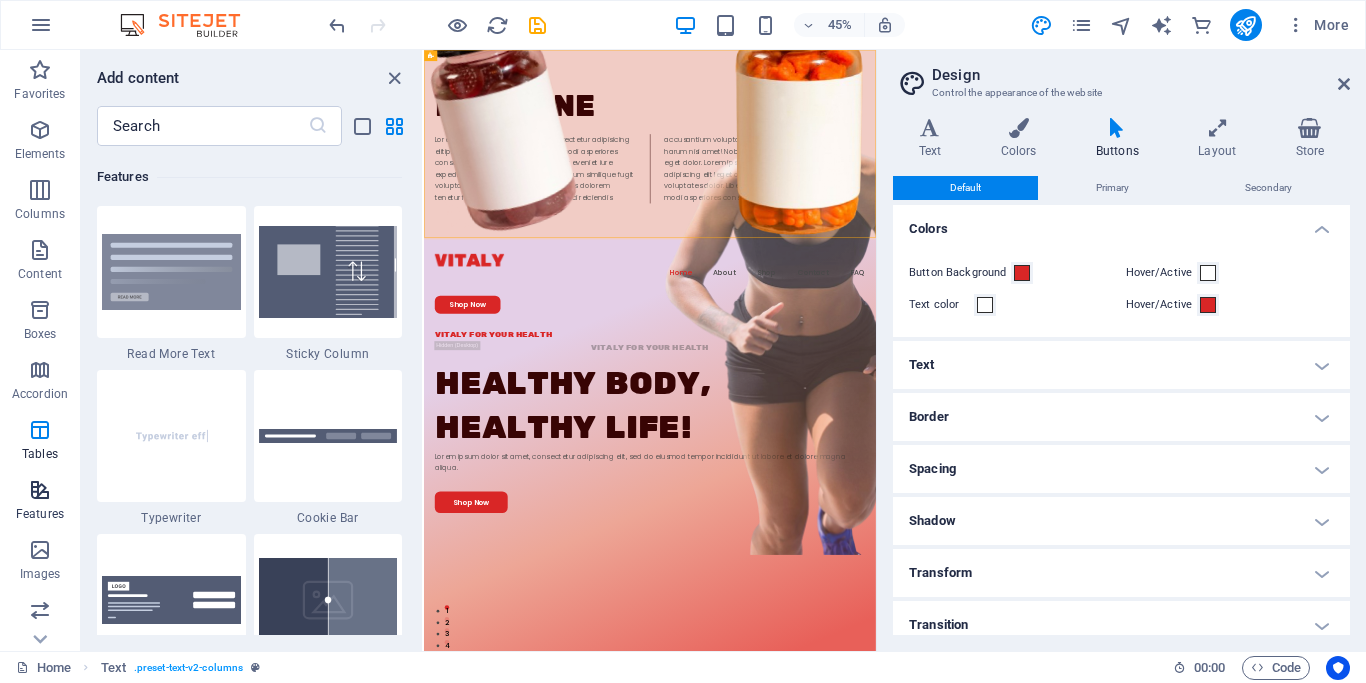 scroll, scrollTop: 7795, scrollLeft: 0, axis: vertical 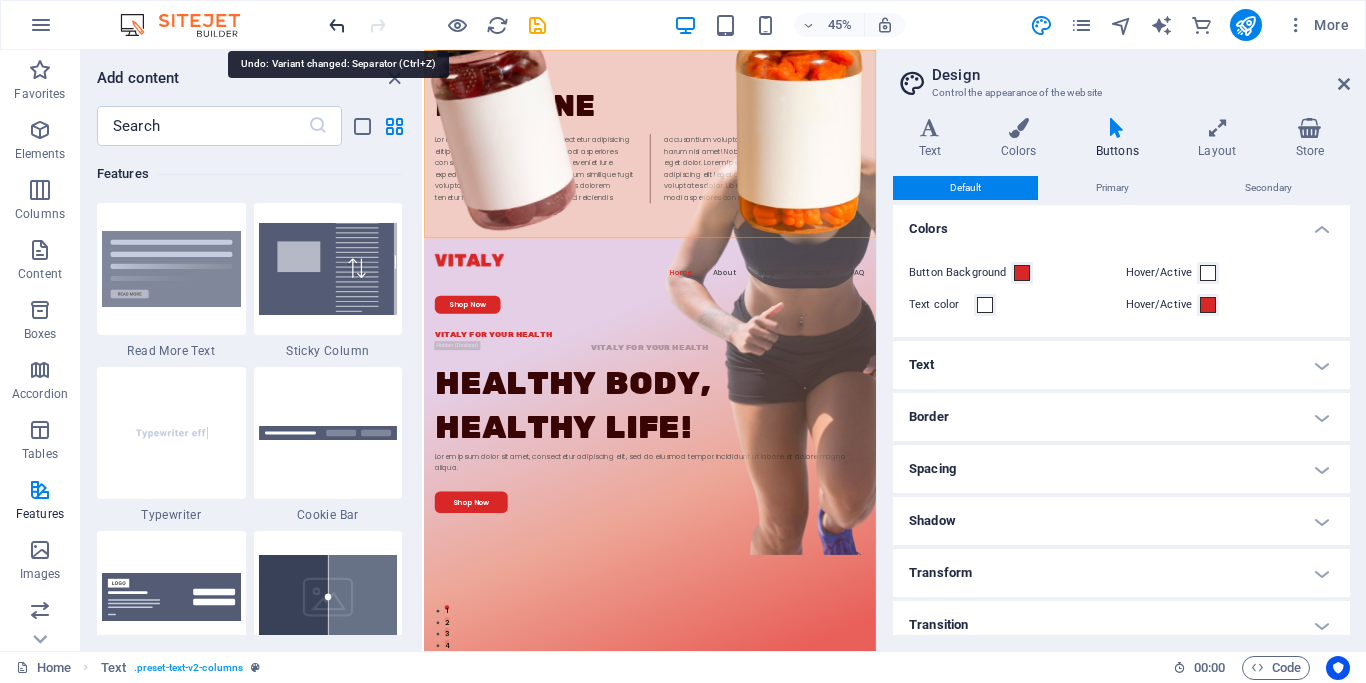 click at bounding box center (337, 25) 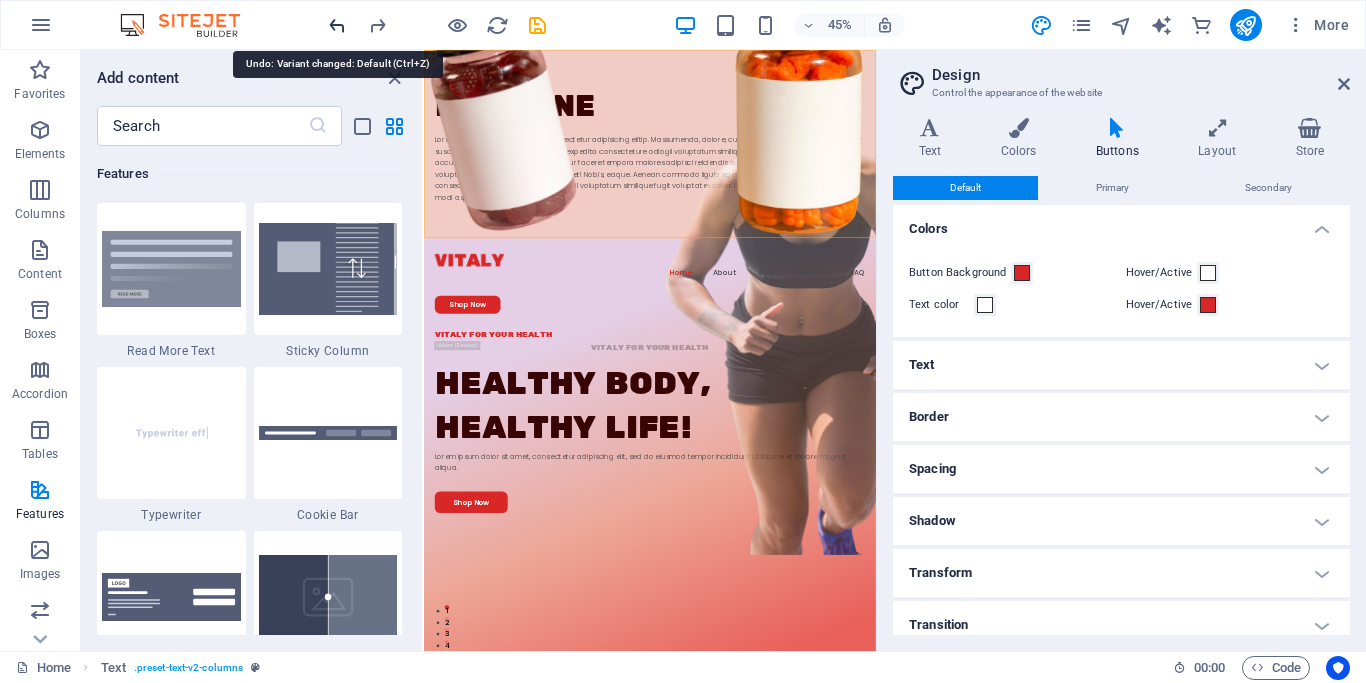 click at bounding box center (337, 25) 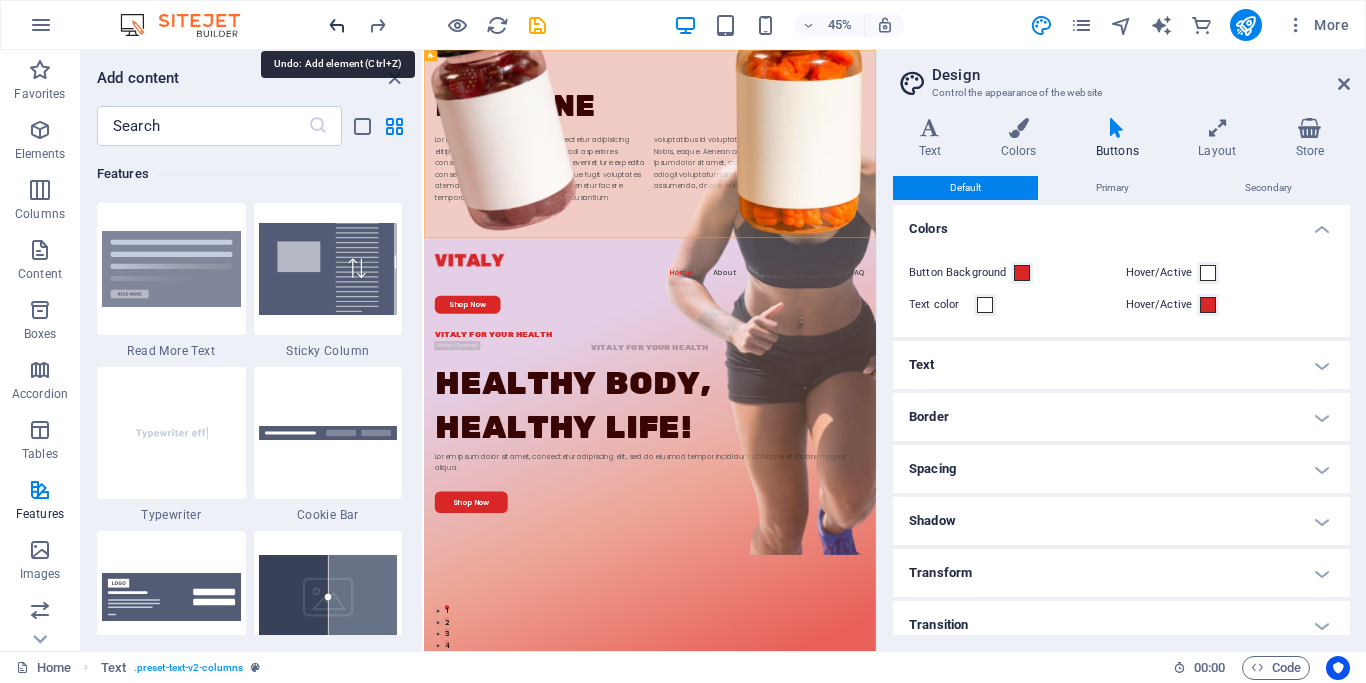 click at bounding box center (337, 25) 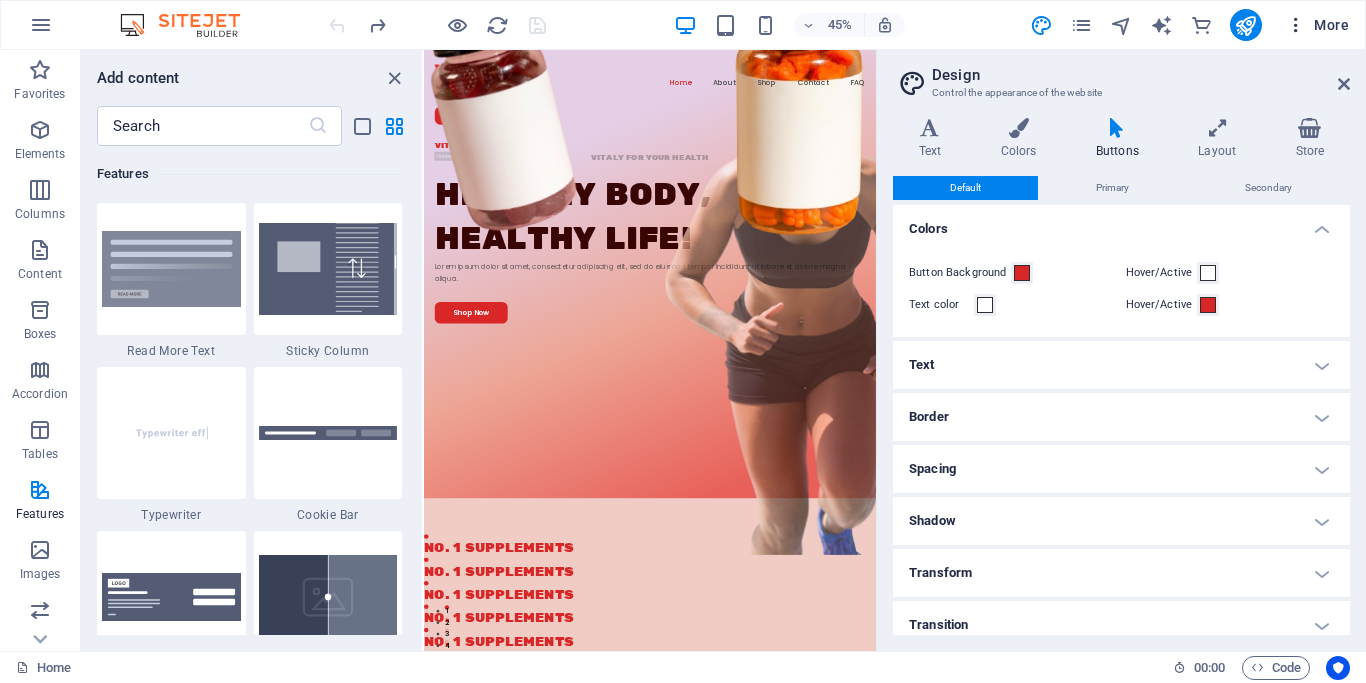 click on "More" at bounding box center (1317, 25) 